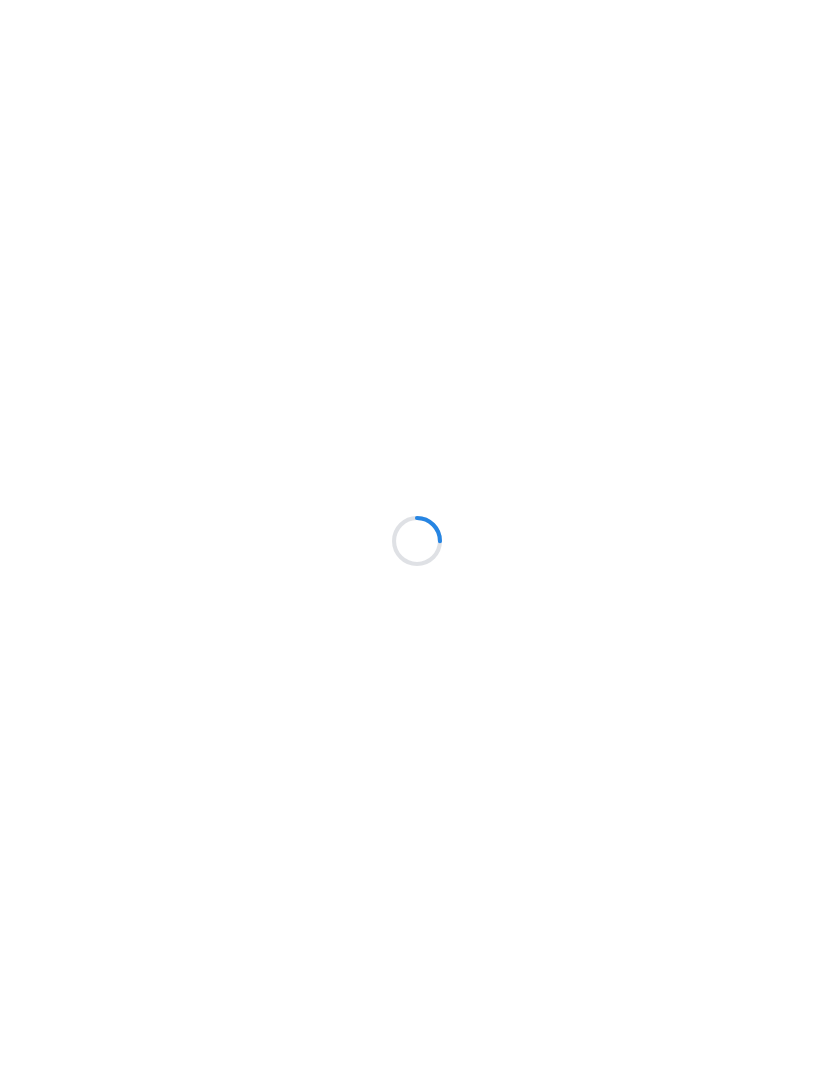 scroll, scrollTop: 0, scrollLeft: 0, axis: both 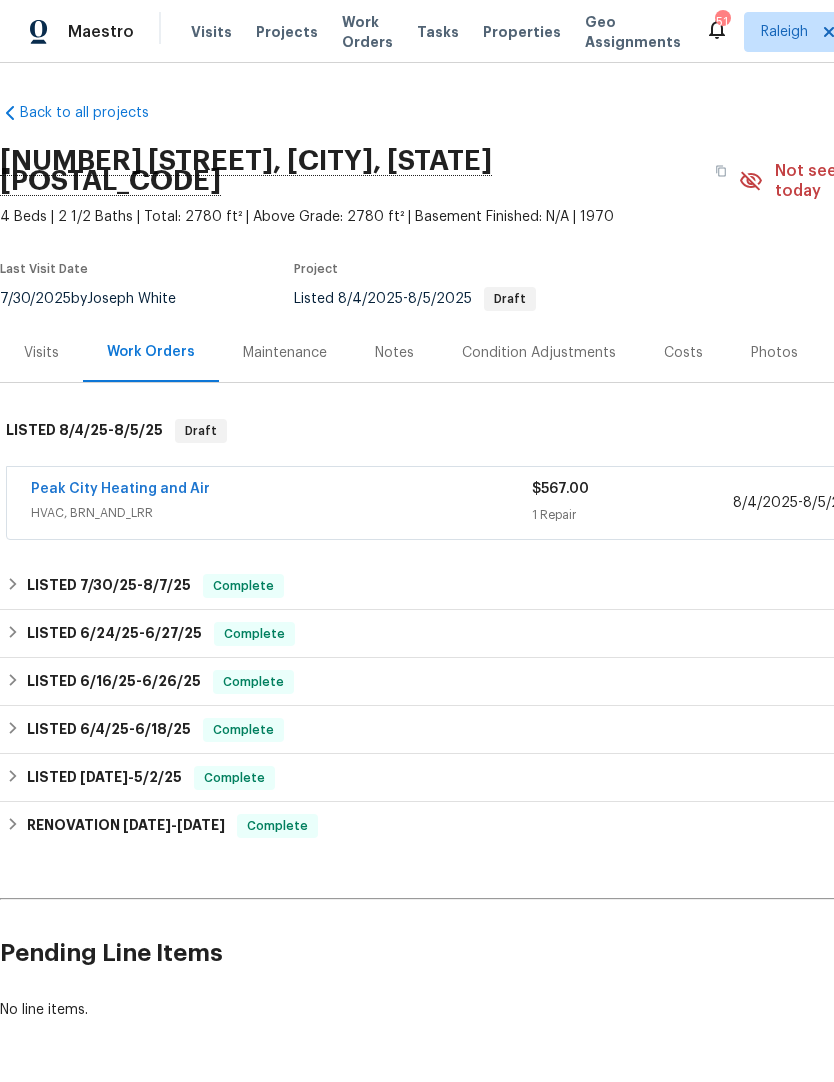 click on "Projects" at bounding box center [287, 32] 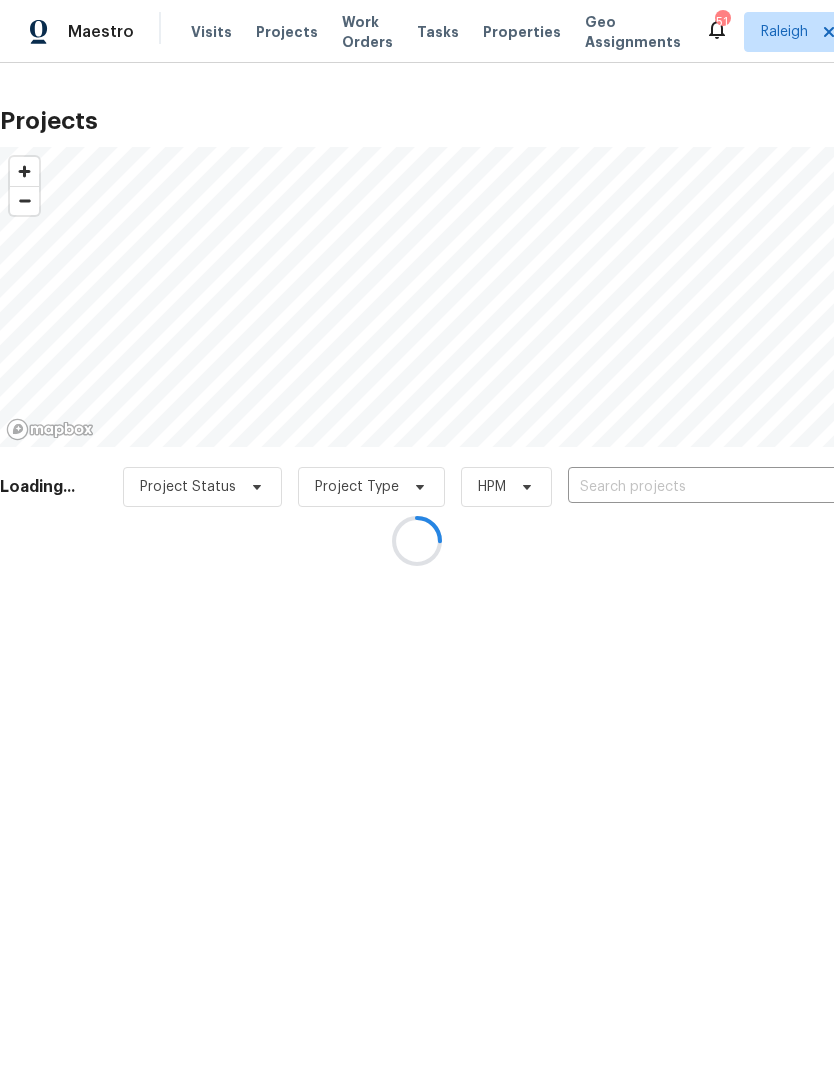 click at bounding box center [417, 541] 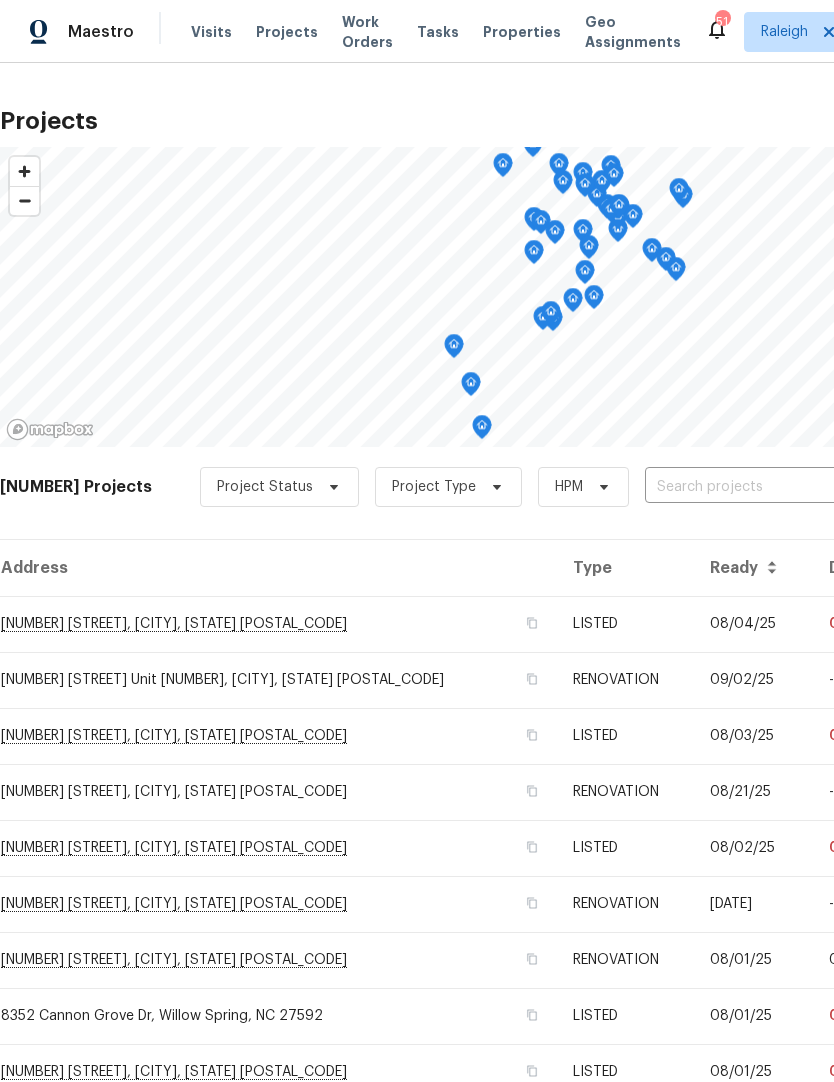 click at bounding box center (759, 487) 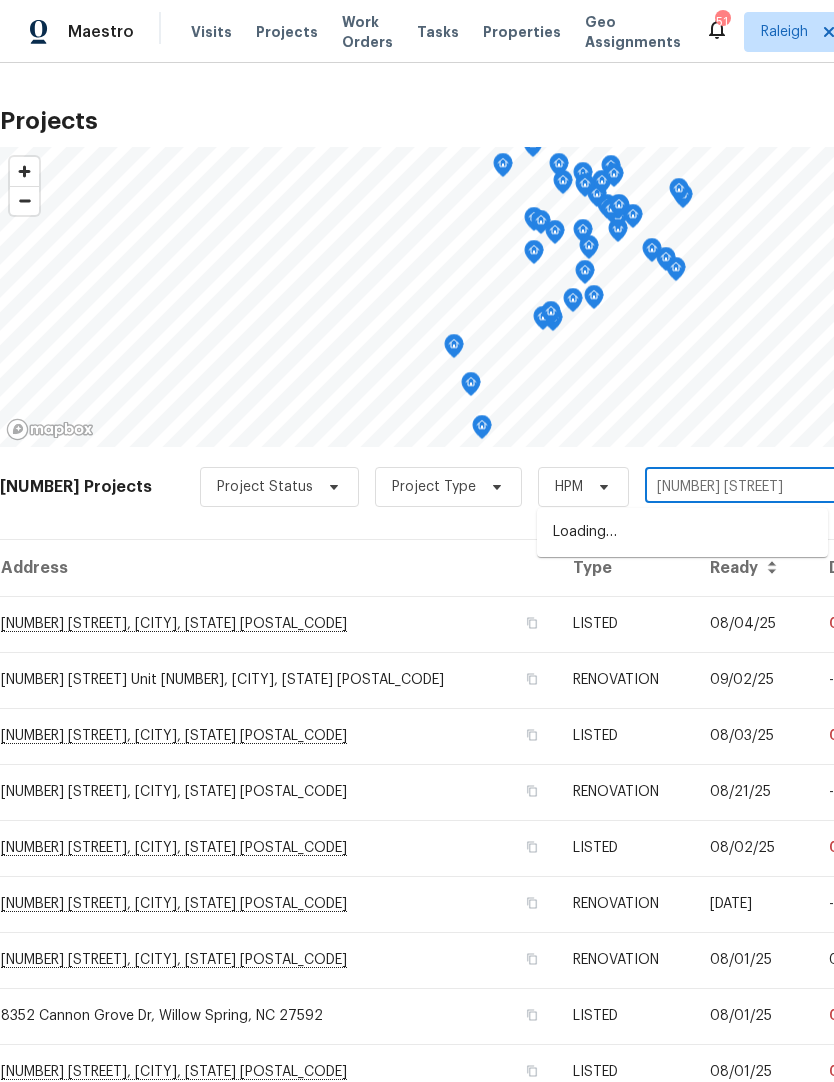 type on "[NUMBER] [STREET]" 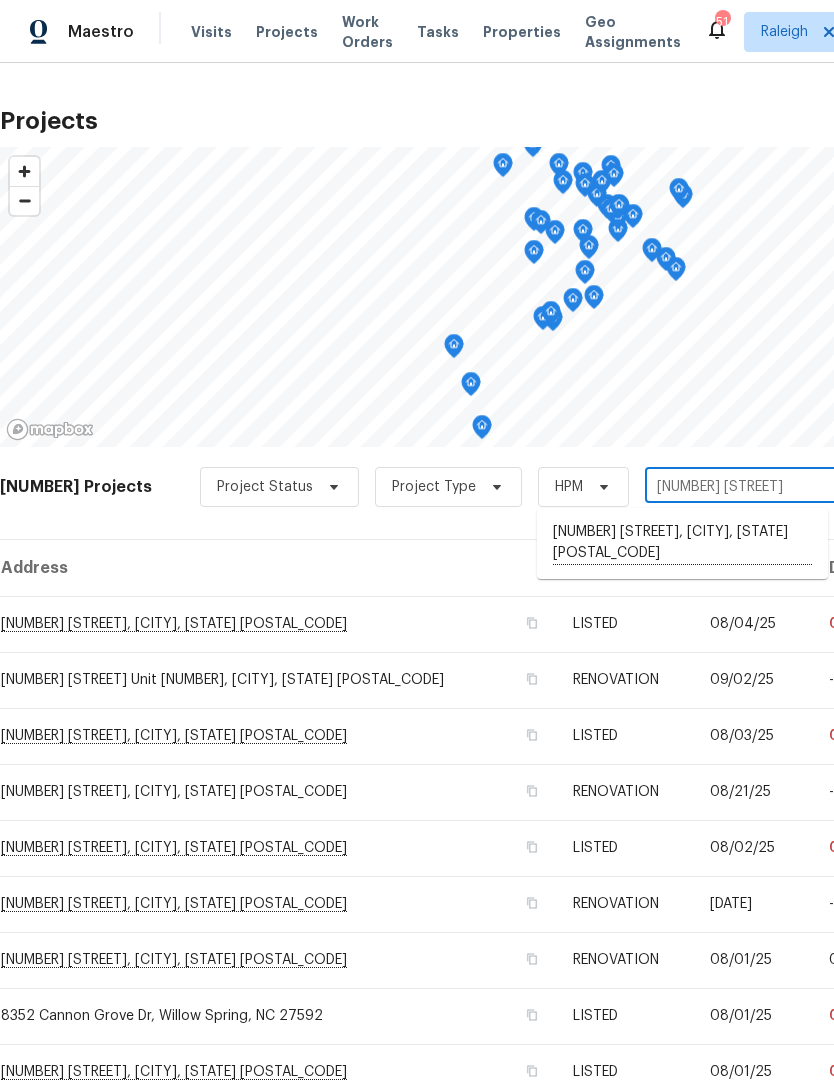 click on "[NUMBER] [STREET], [CITY], [STATE] [POSTAL_CODE]" at bounding box center [682, 543] 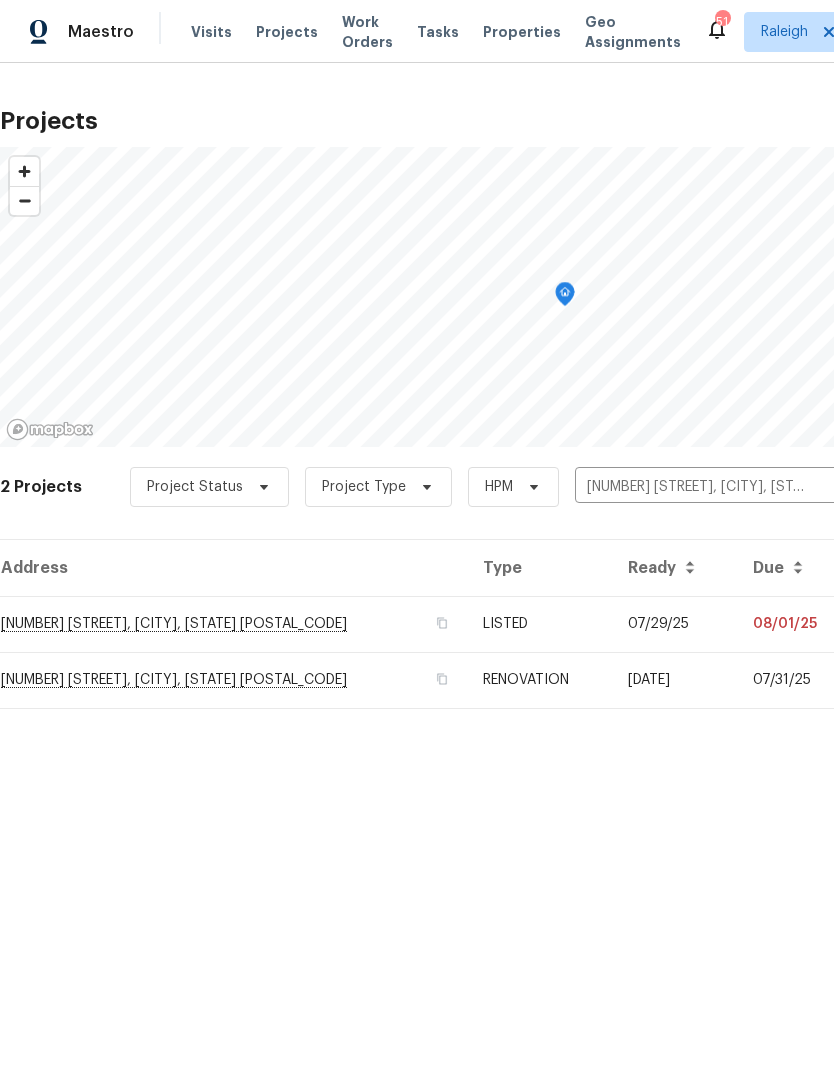 click on "[NUMBER] [STREET], [CITY], [STATE] [POSTAL_CODE]" at bounding box center [233, 624] 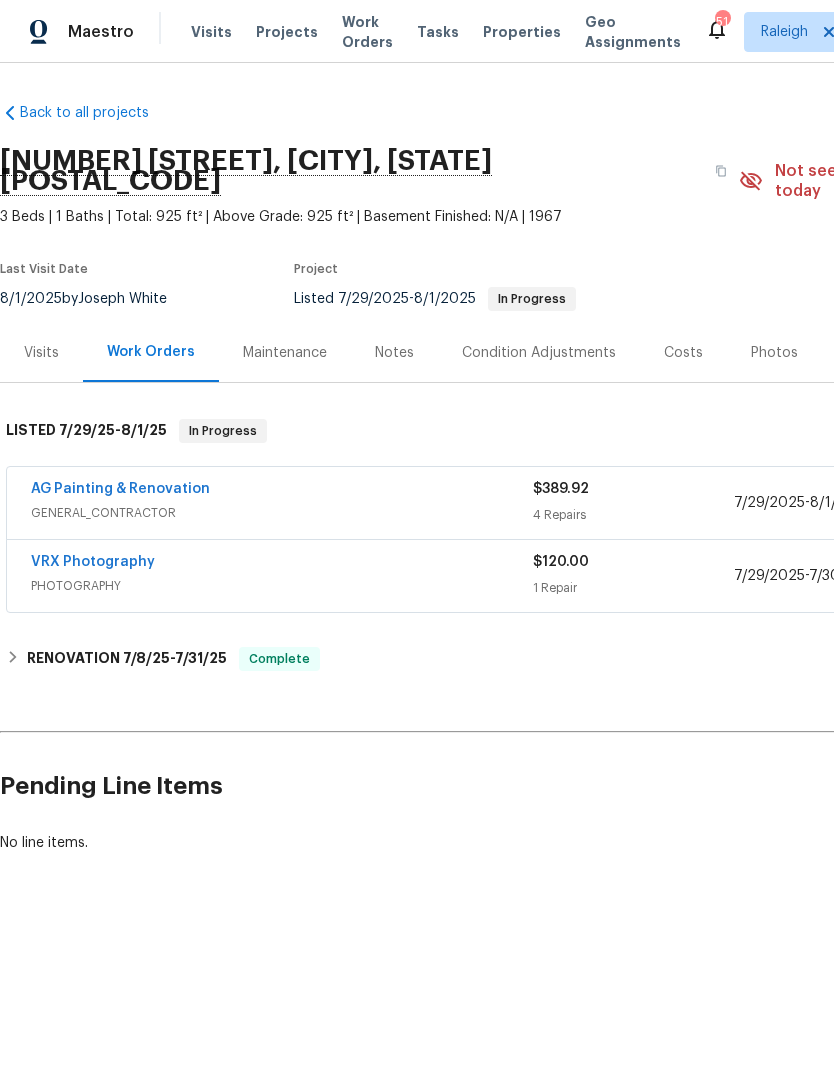 scroll, scrollTop: 0, scrollLeft: 0, axis: both 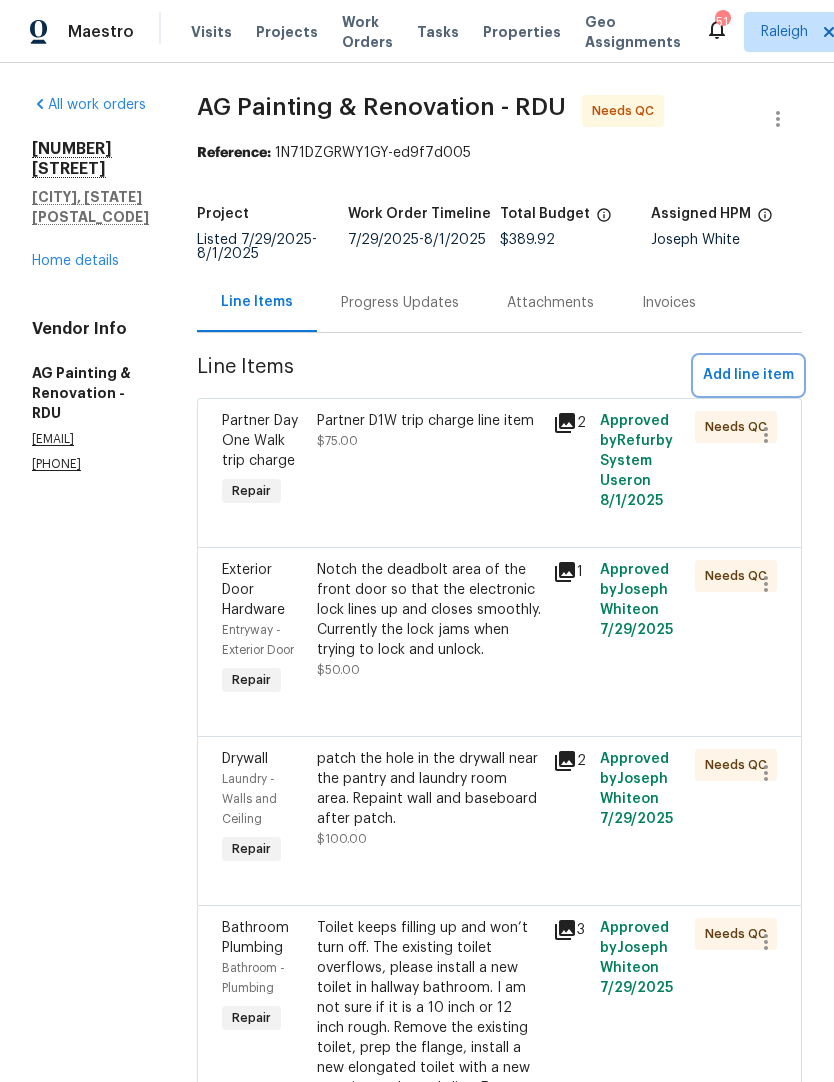 click on "Add line item" at bounding box center (748, 375) 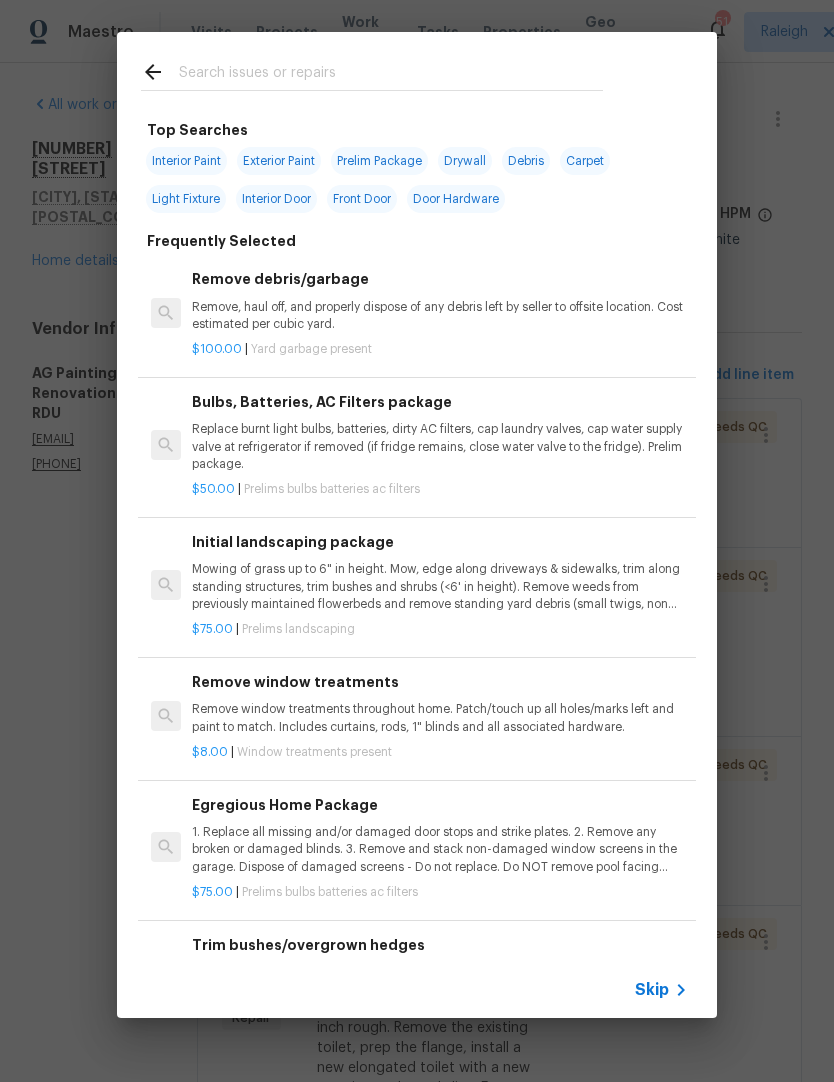 click at bounding box center (391, 75) 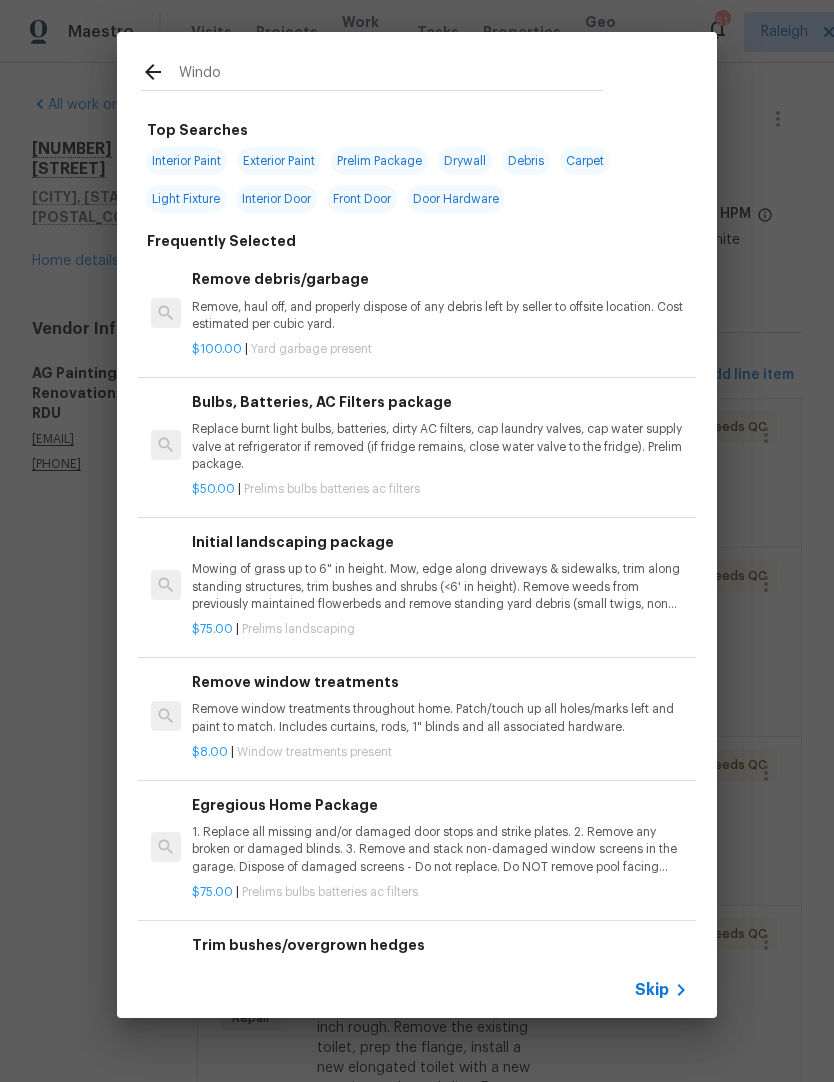 type on "Window" 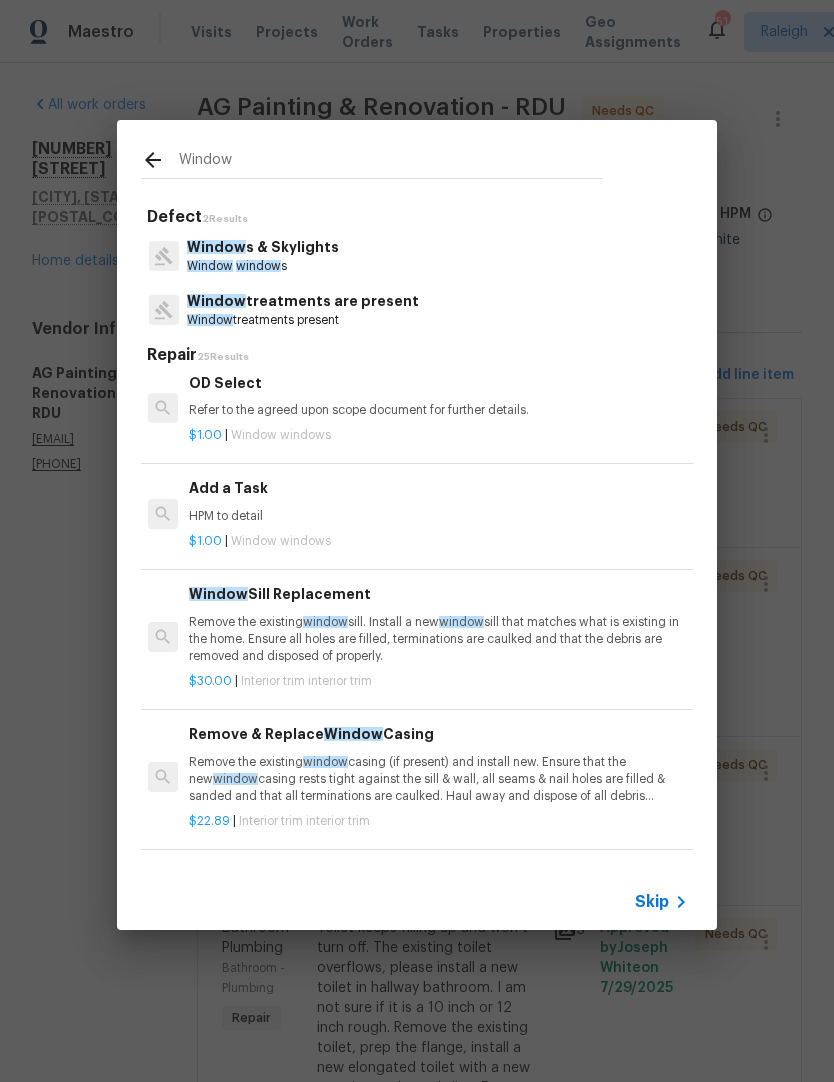 scroll, scrollTop: 1904, scrollLeft: 3, axis: both 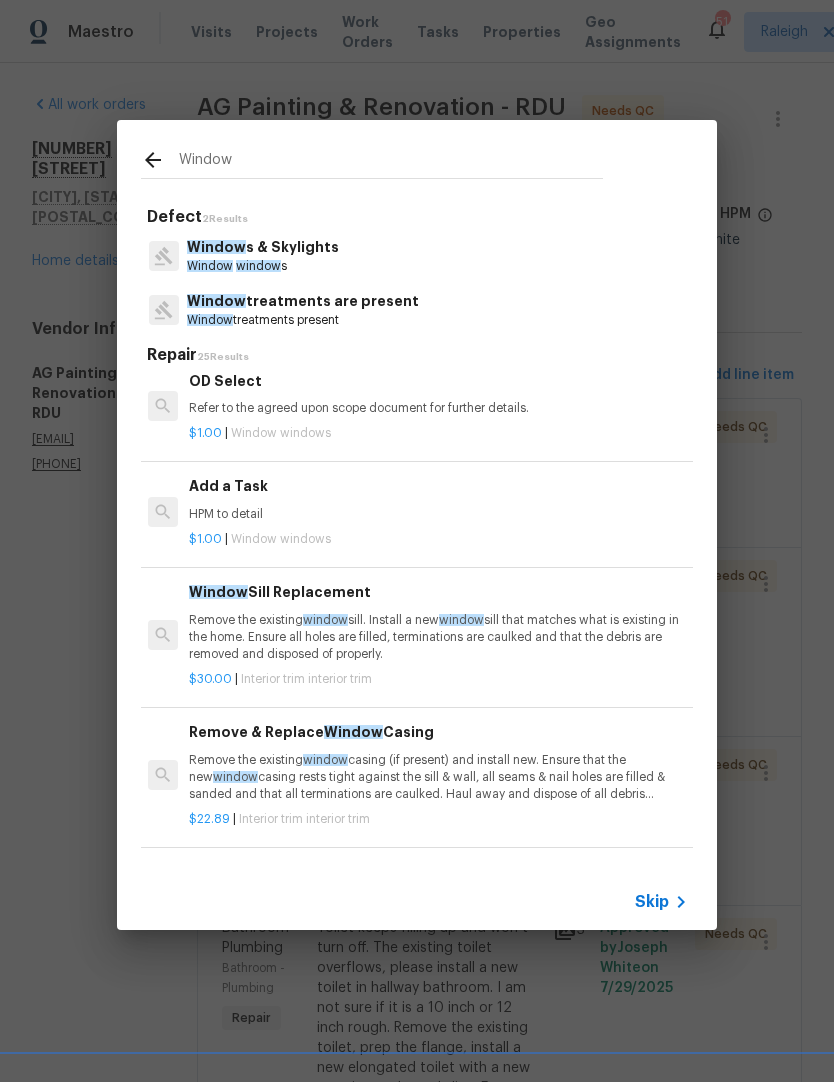 click on "Add a Task" at bounding box center (437, 486) 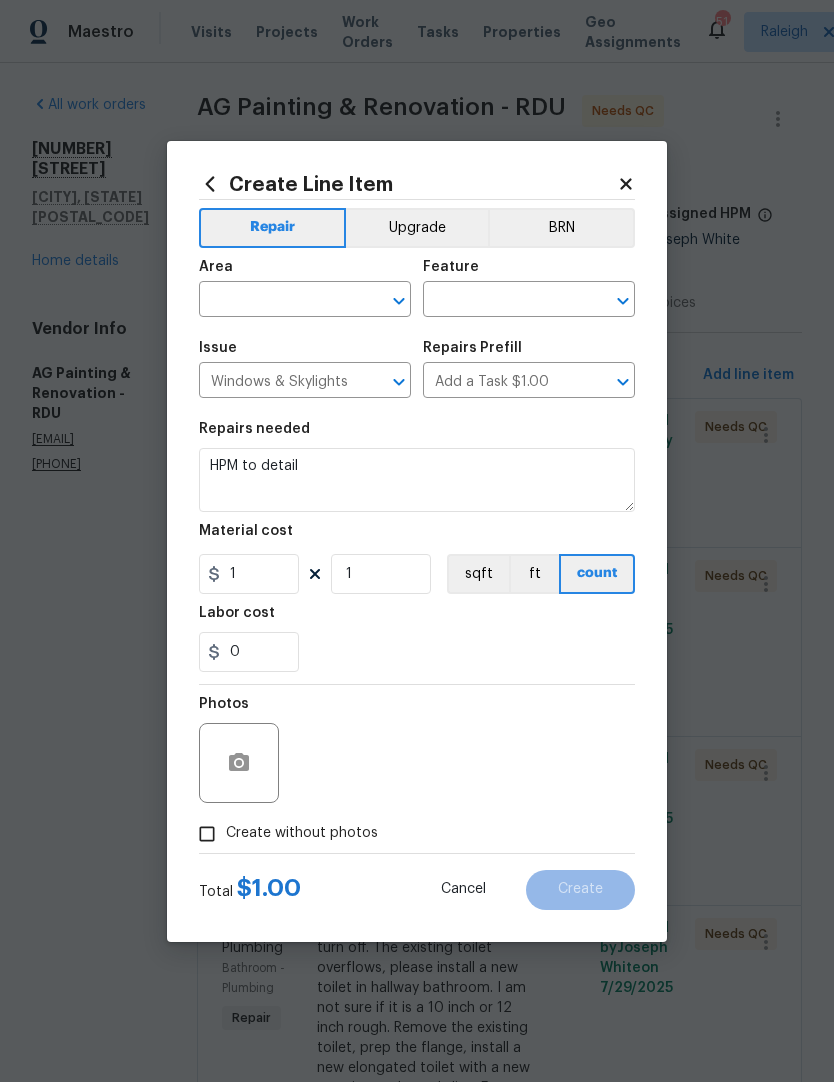 click at bounding box center [277, 301] 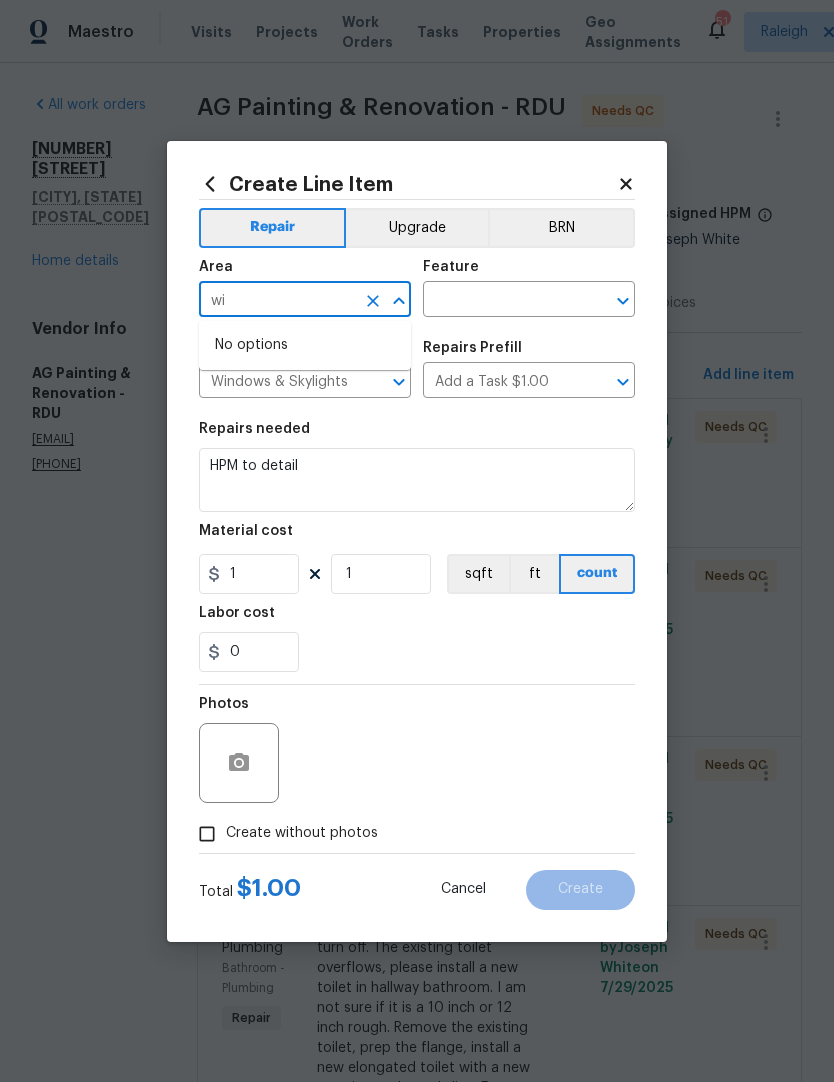 type on "w" 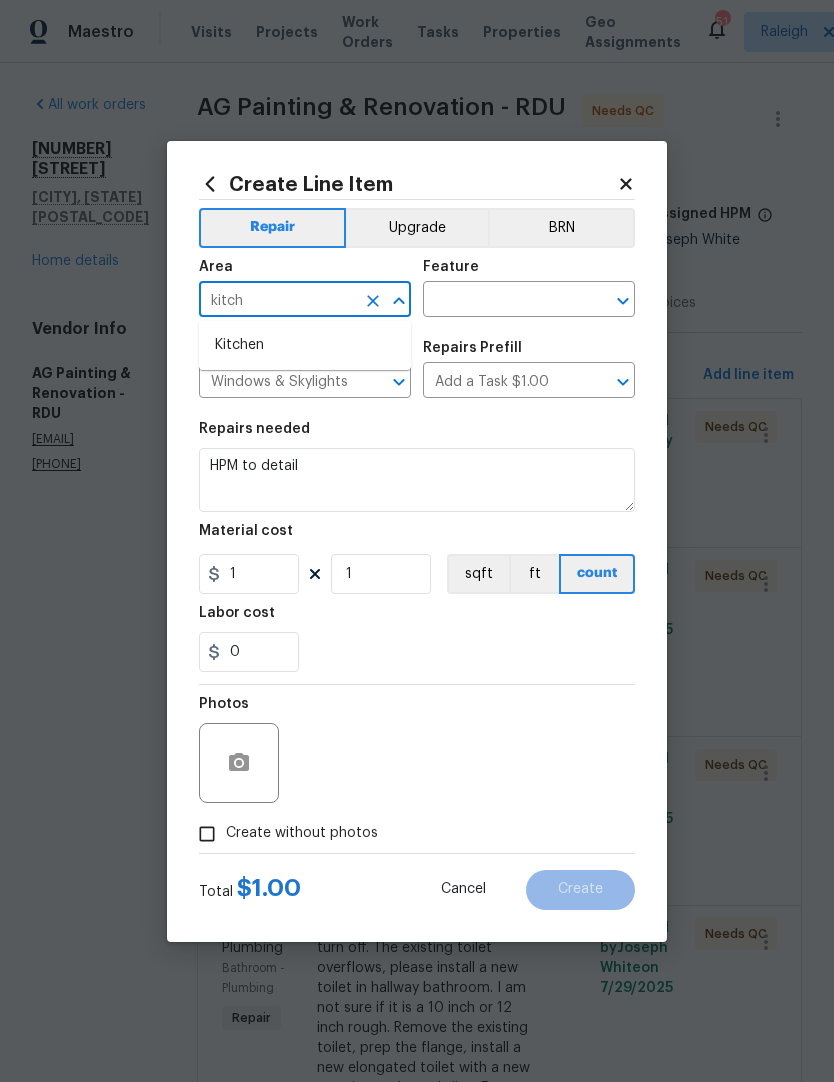 click on "Kitchen" at bounding box center (305, 345) 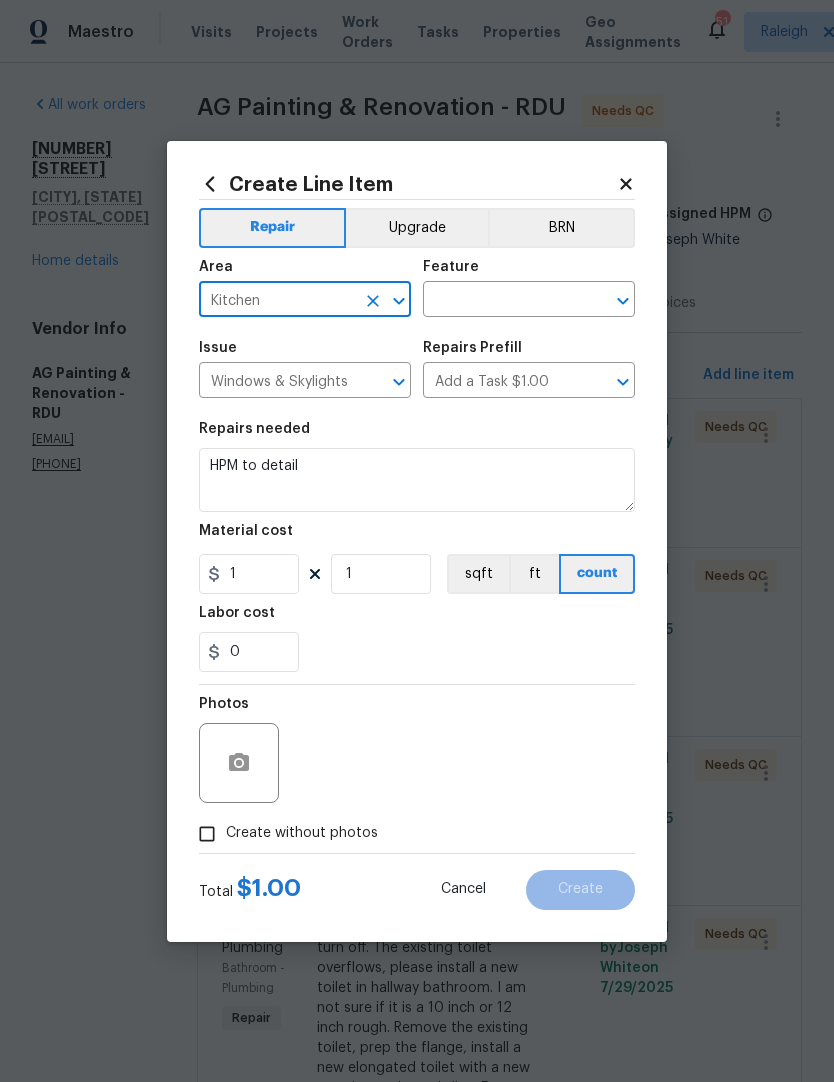 click 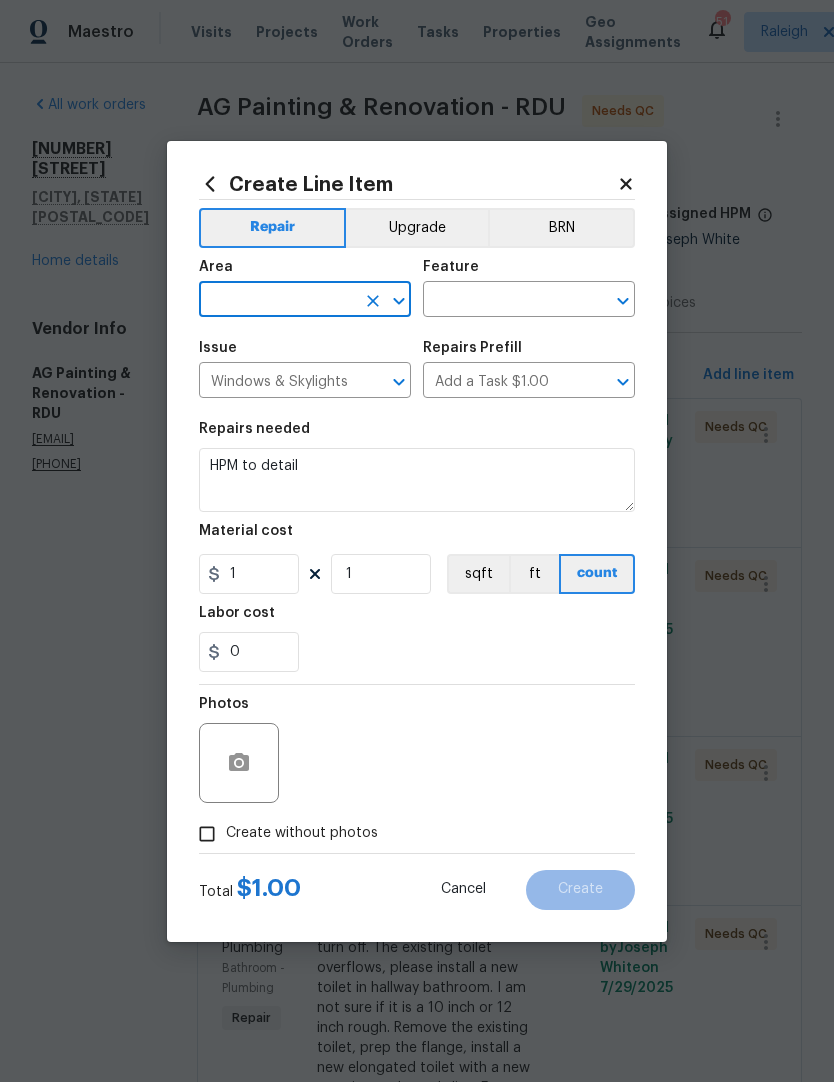 click at bounding box center (277, 301) 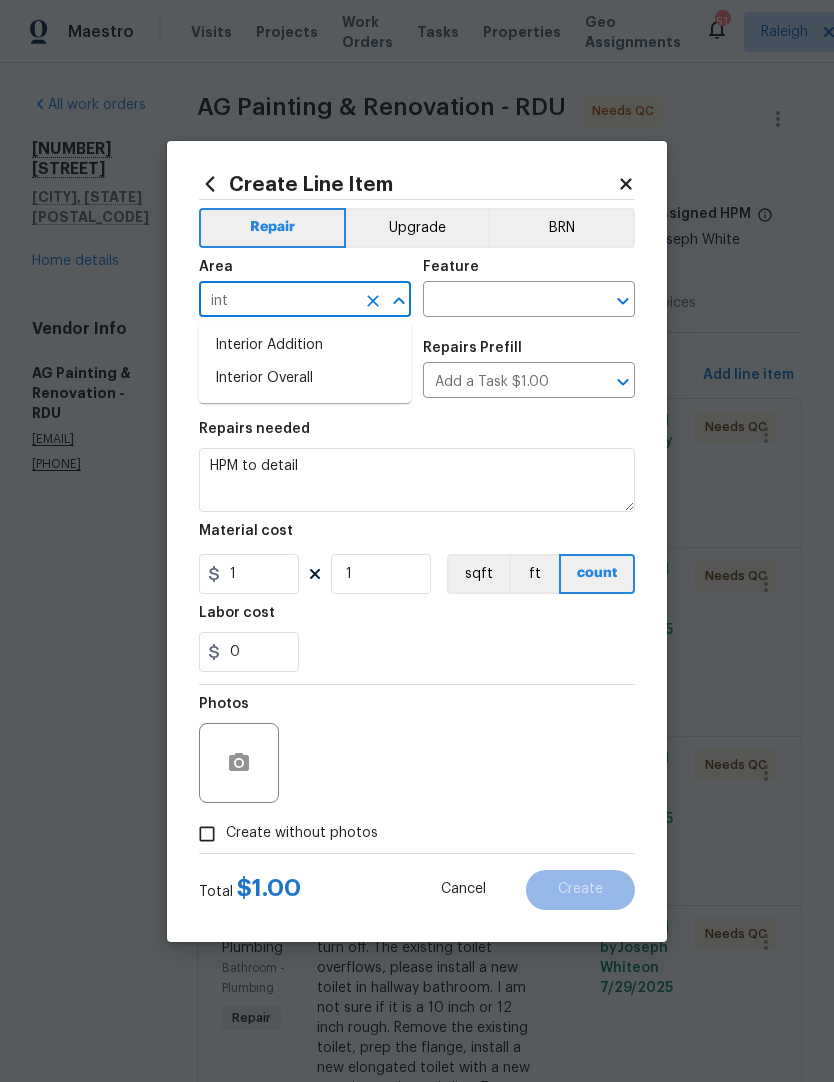 click on "Interior Overall" at bounding box center (305, 378) 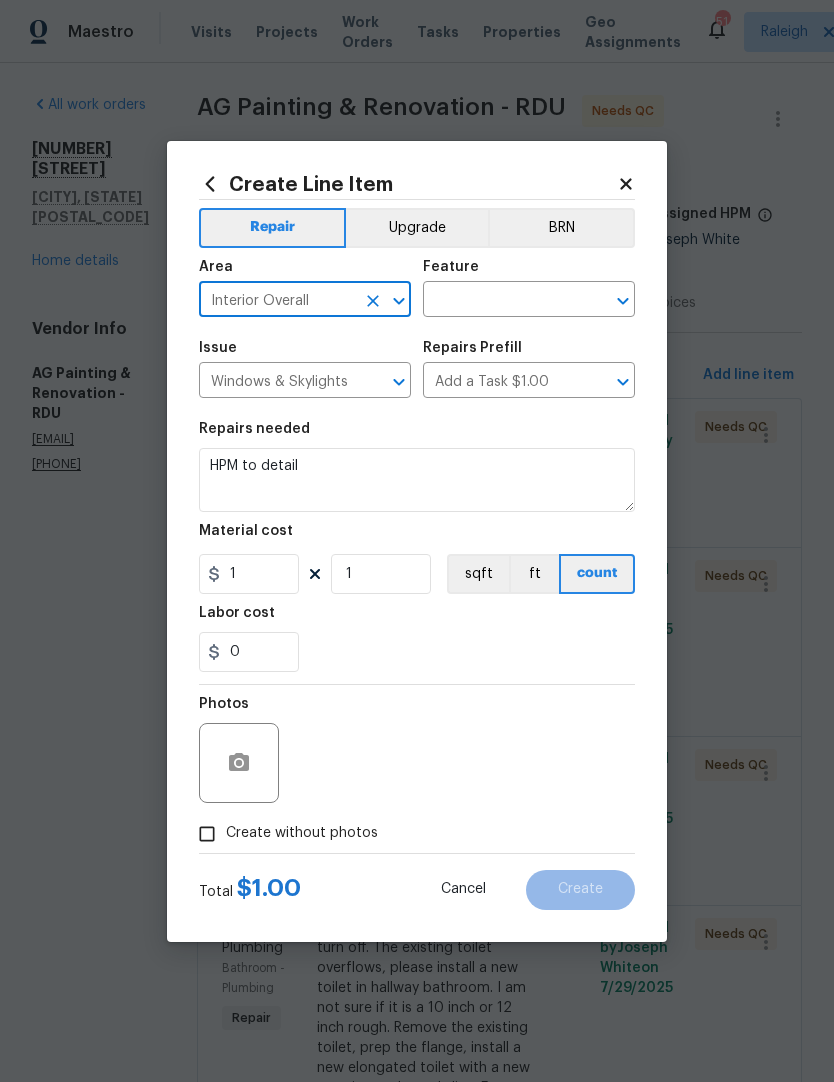 click at bounding box center (501, 301) 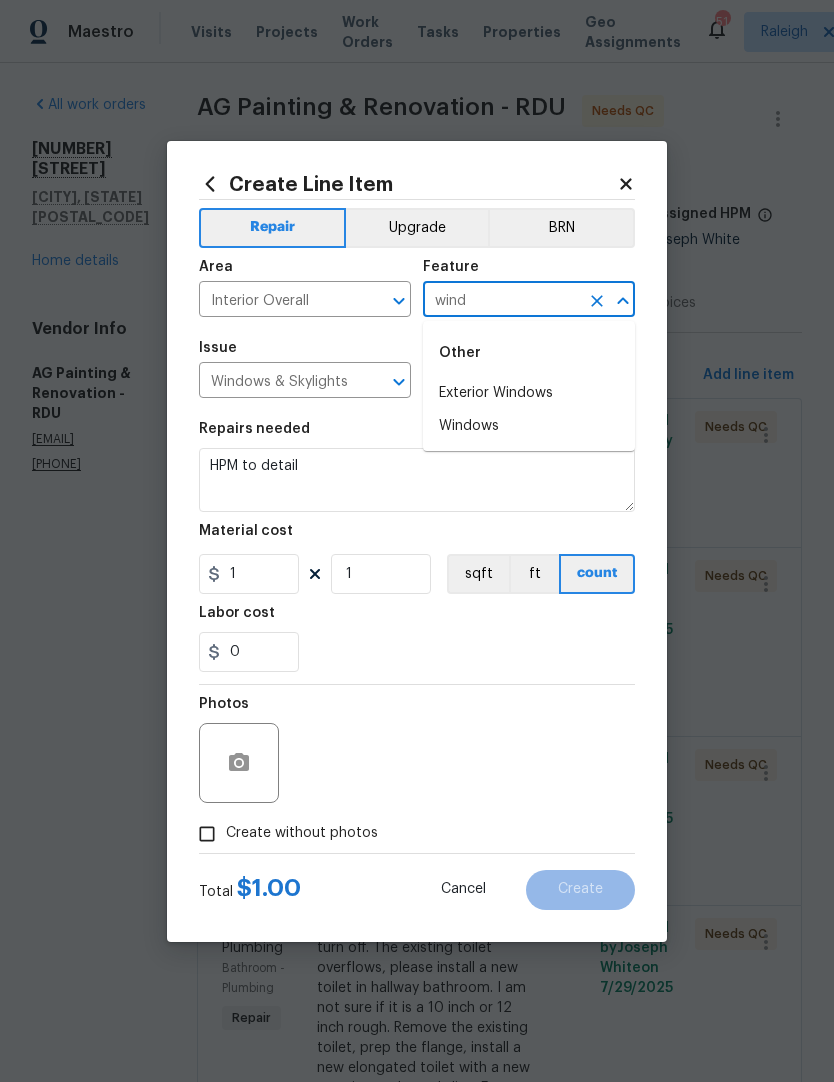 click on "Windows" at bounding box center (529, 426) 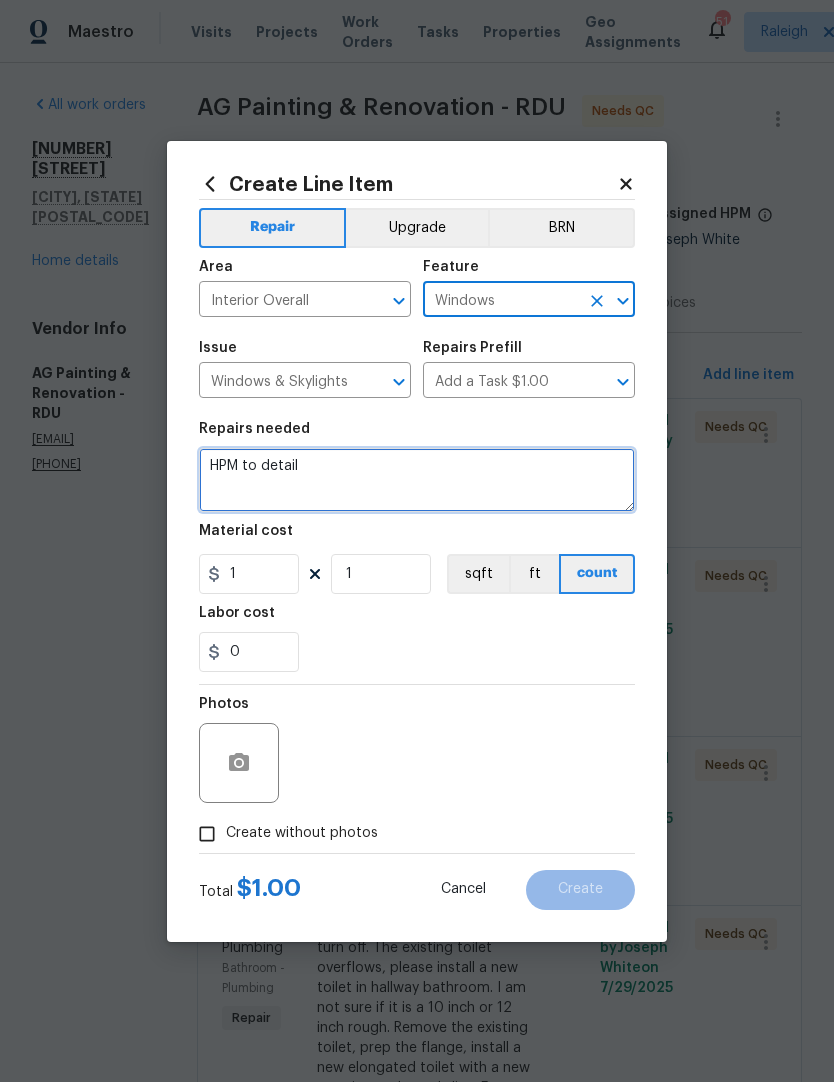 click on "HPM to detail" at bounding box center [417, 480] 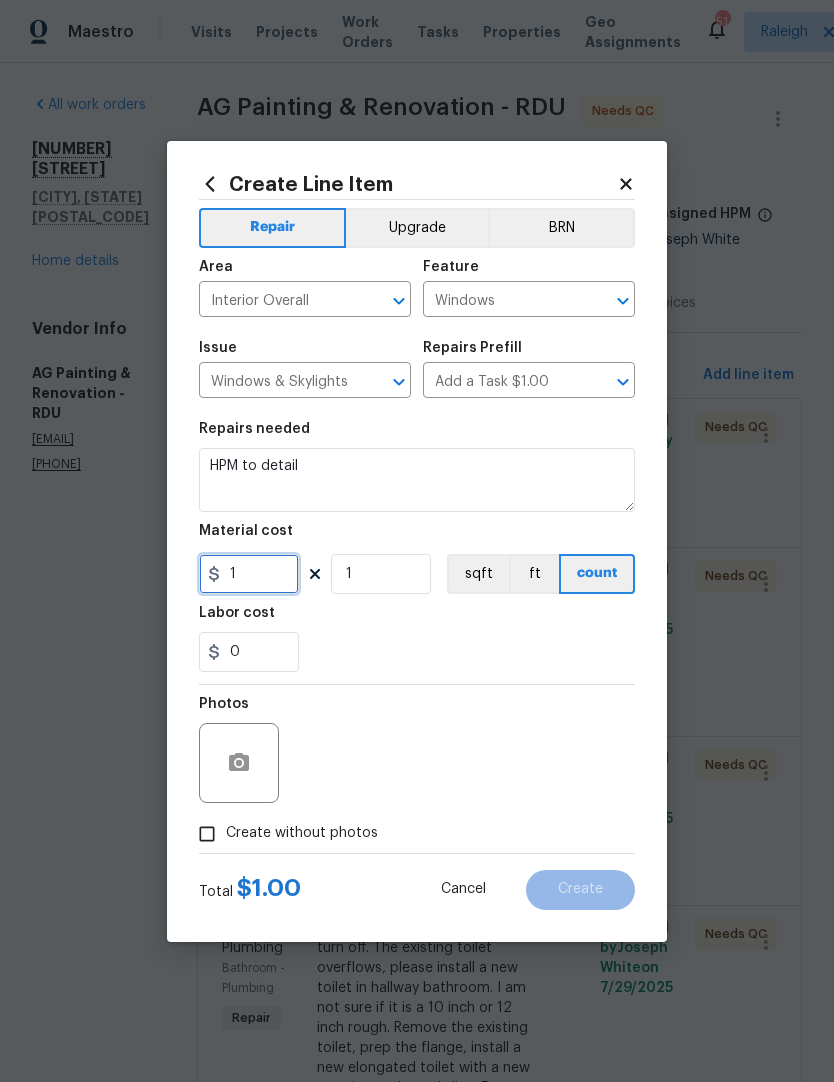 click on "1" at bounding box center (249, 574) 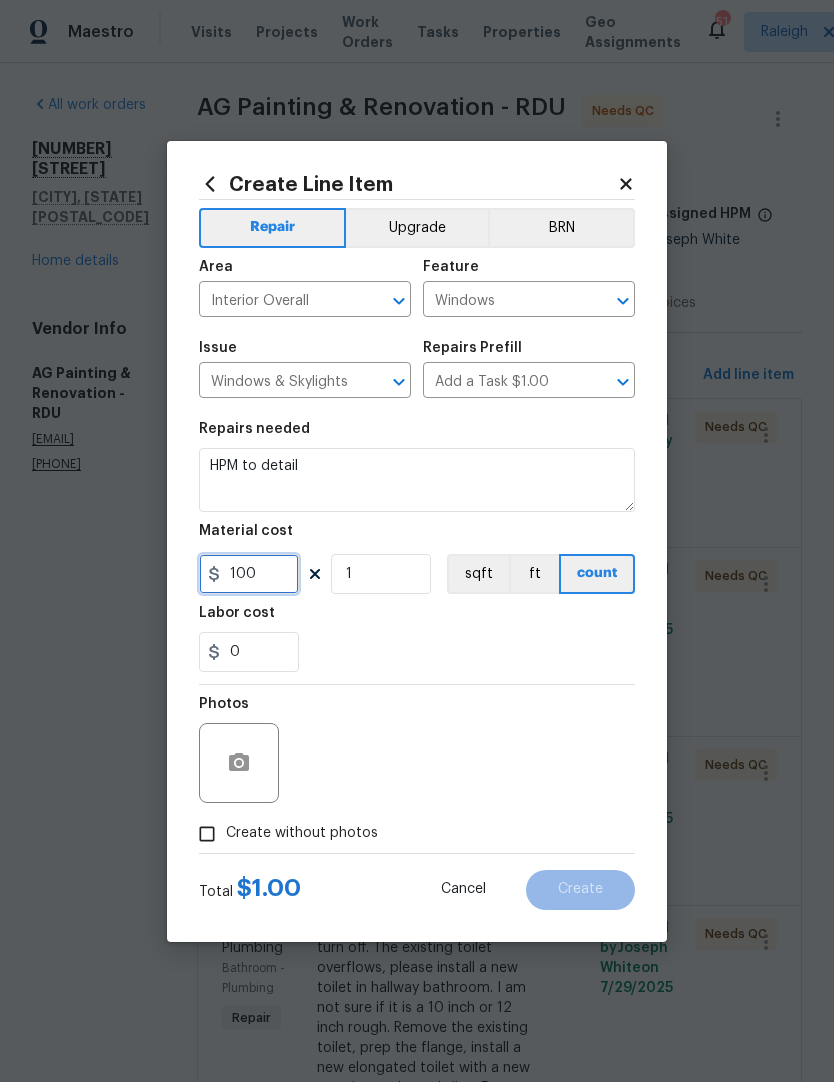 type on "100" 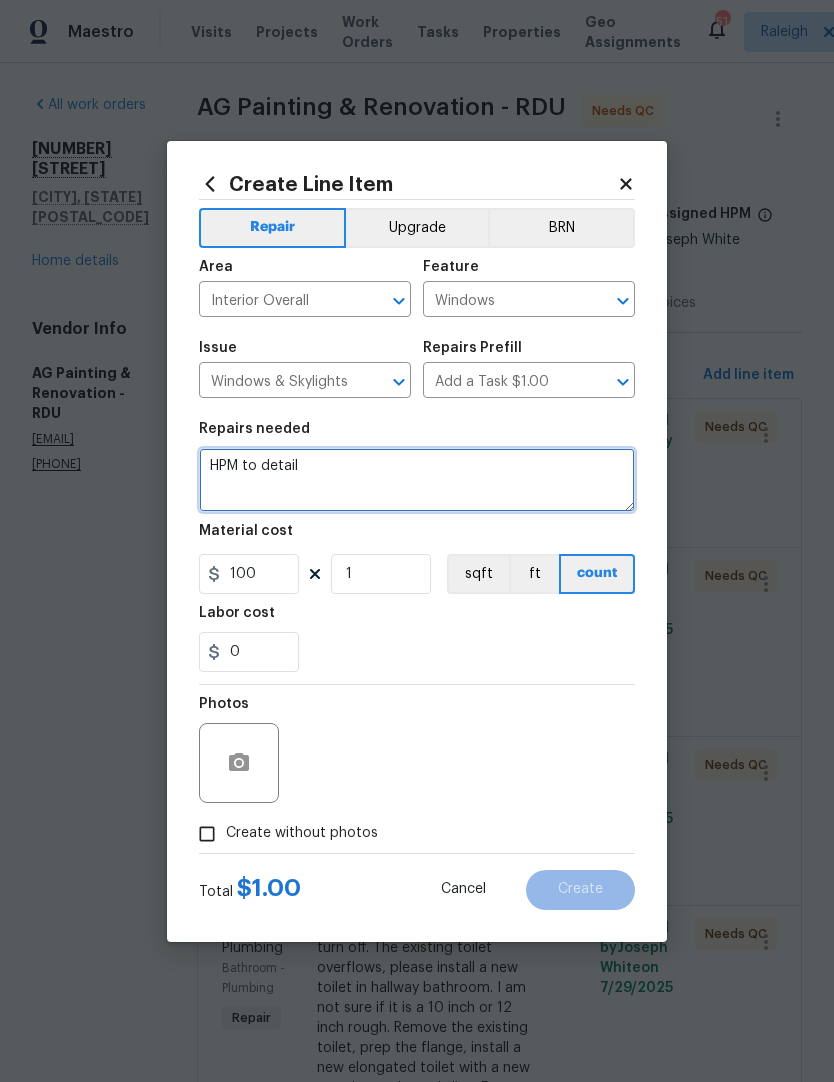 click on "HPM to detail" at bounding box center [417, 480] 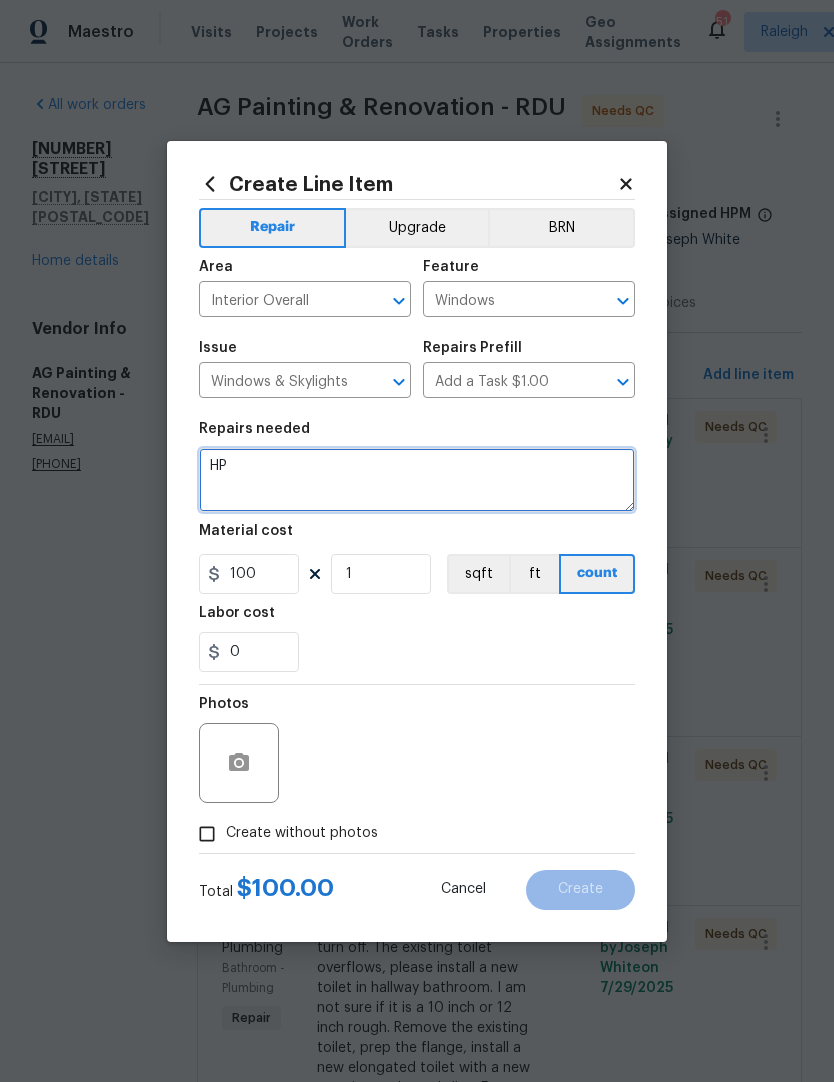 type on "H" 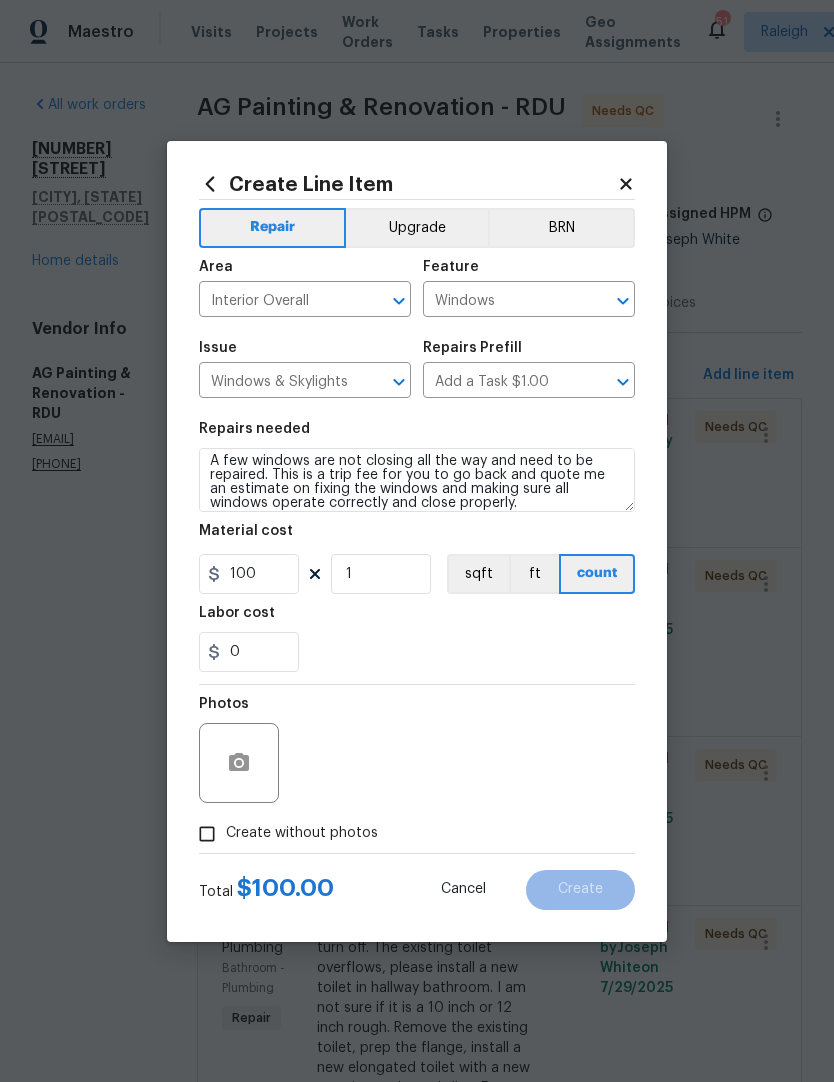 scroll, scrollTop: 5, scrollLeft: 0, axis: vertical 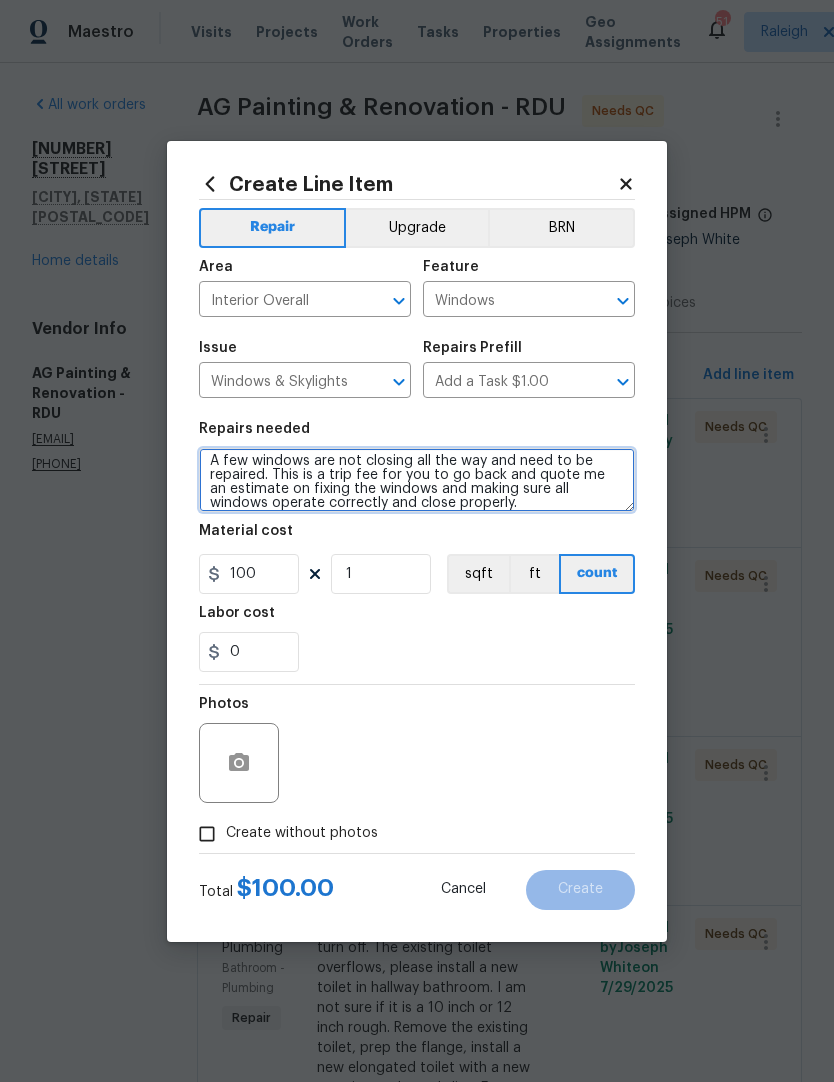 type on "A few windows are not closing all the way and need to be repaired. This is a trip fee for you to go back and quote me an estimate on fixing the windows and making sure all windows operate correctly and close properly." 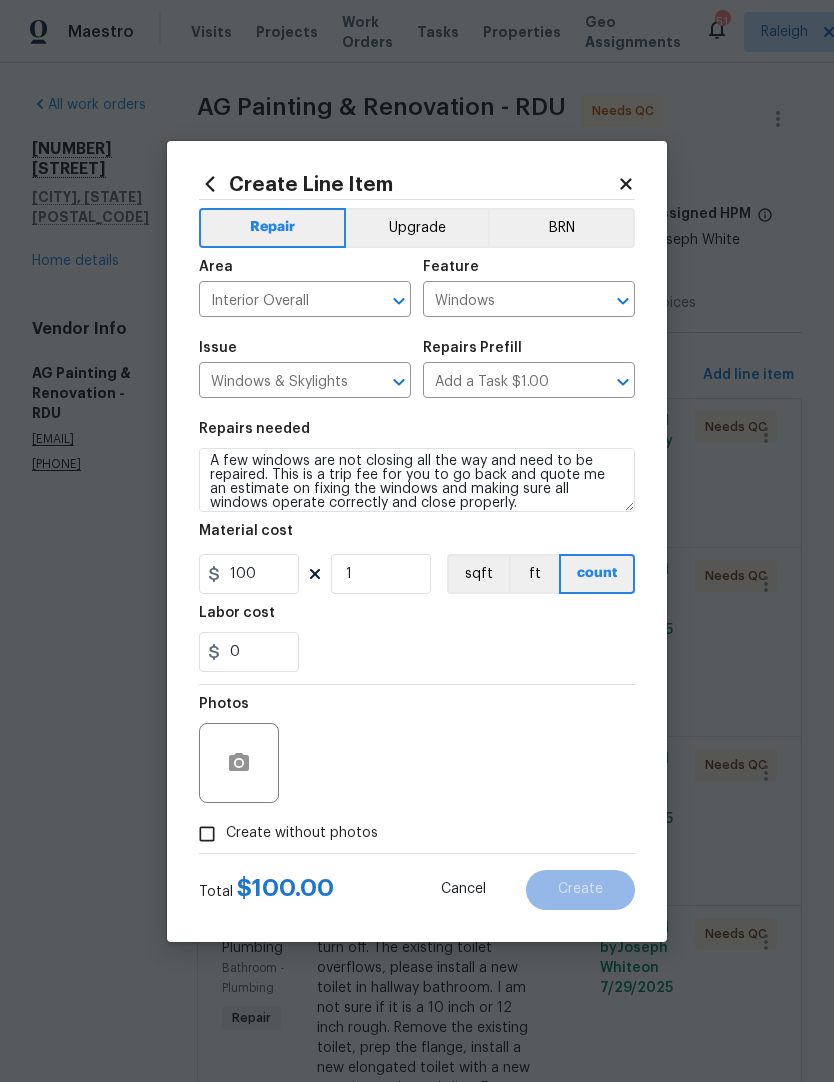 click on "Create without photos" at bounding box center [207, 834] 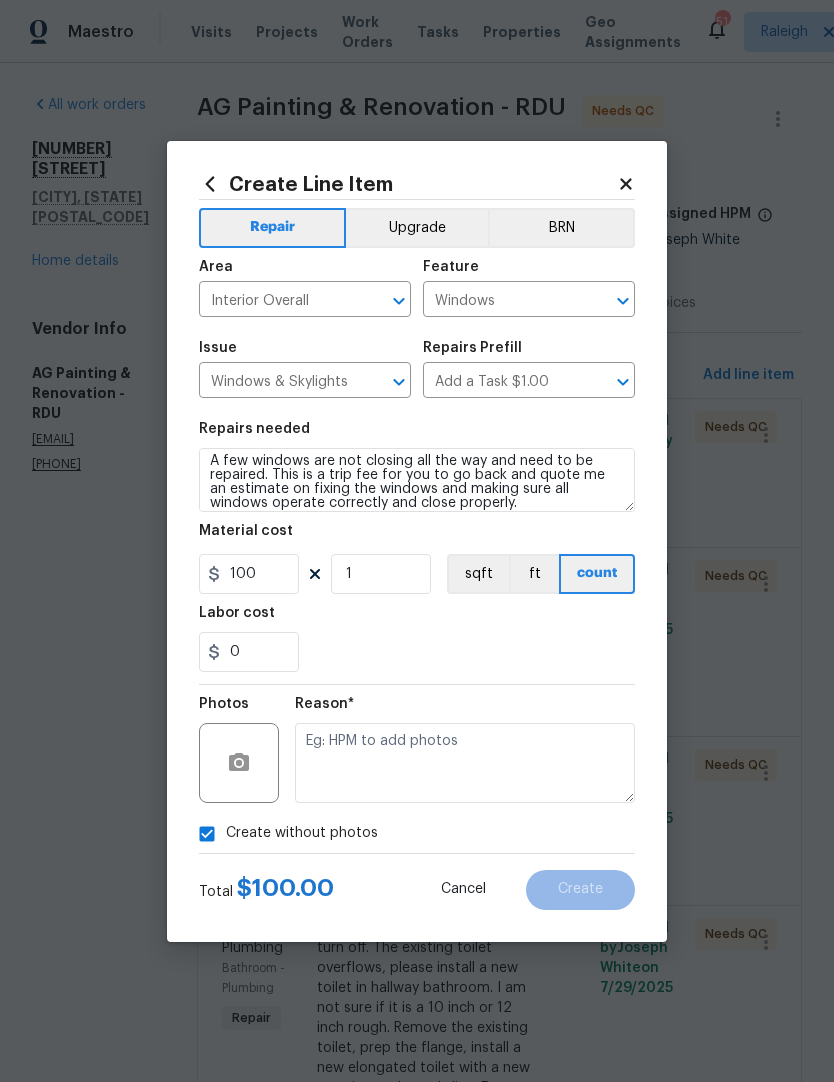 click at bounding box center (465, 763) 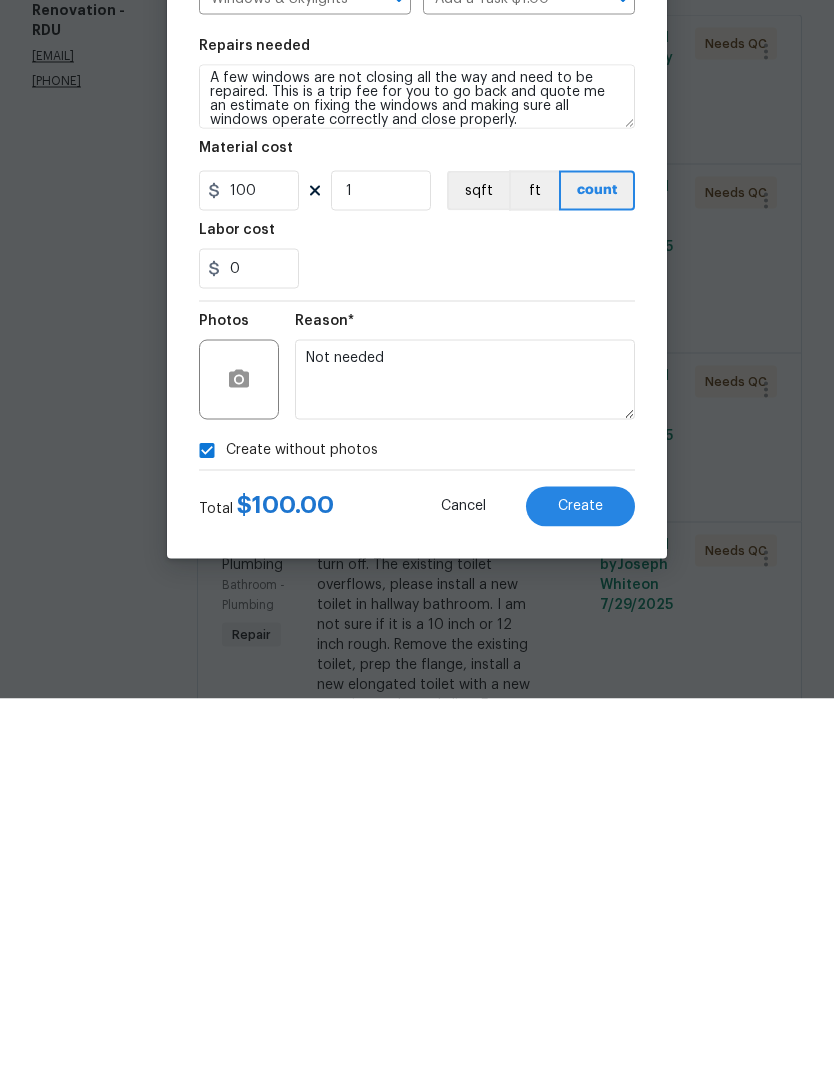scroll, scrollTop: 82, scrollLeft: 0, axis: vertical 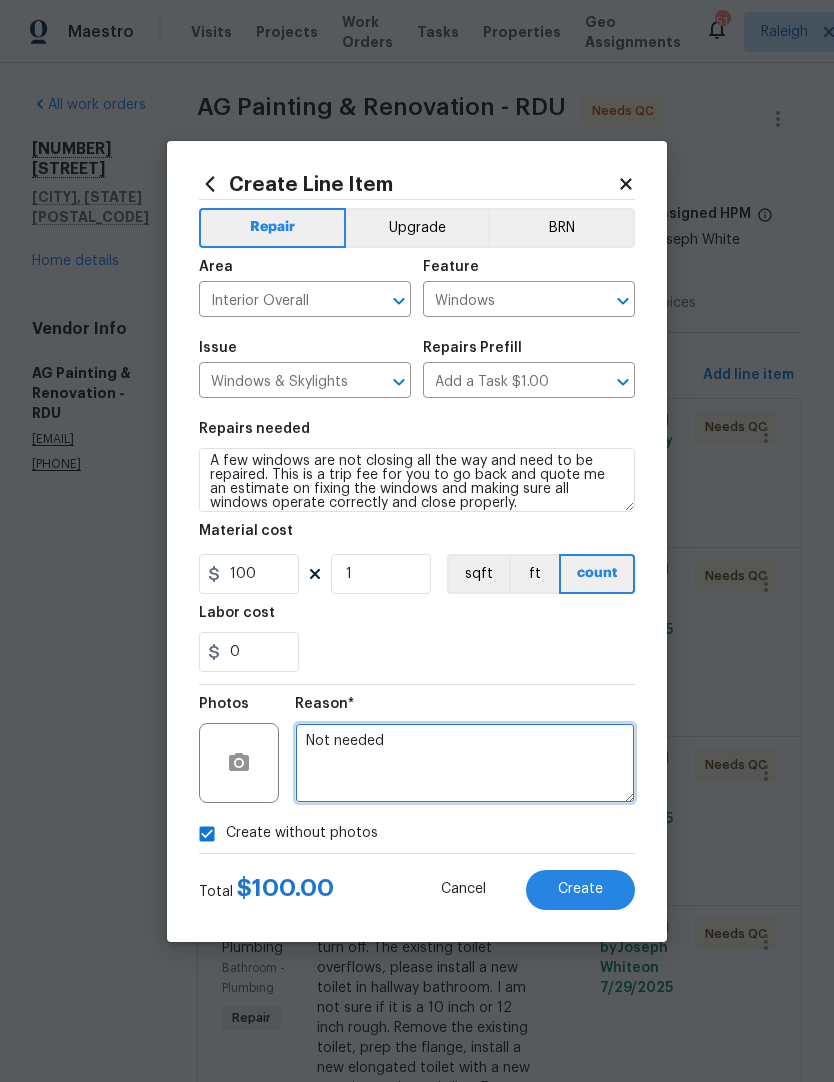 type on "Not needed" 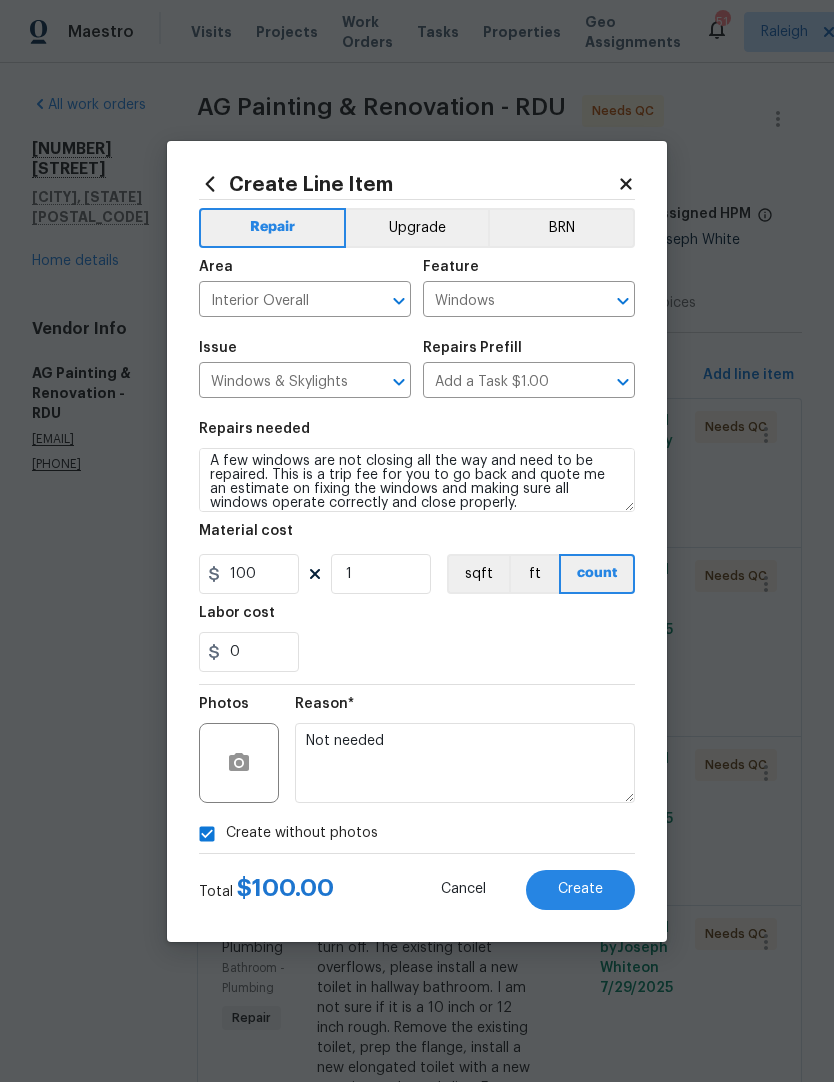 click on "Create" at bounding box center [580, 889] 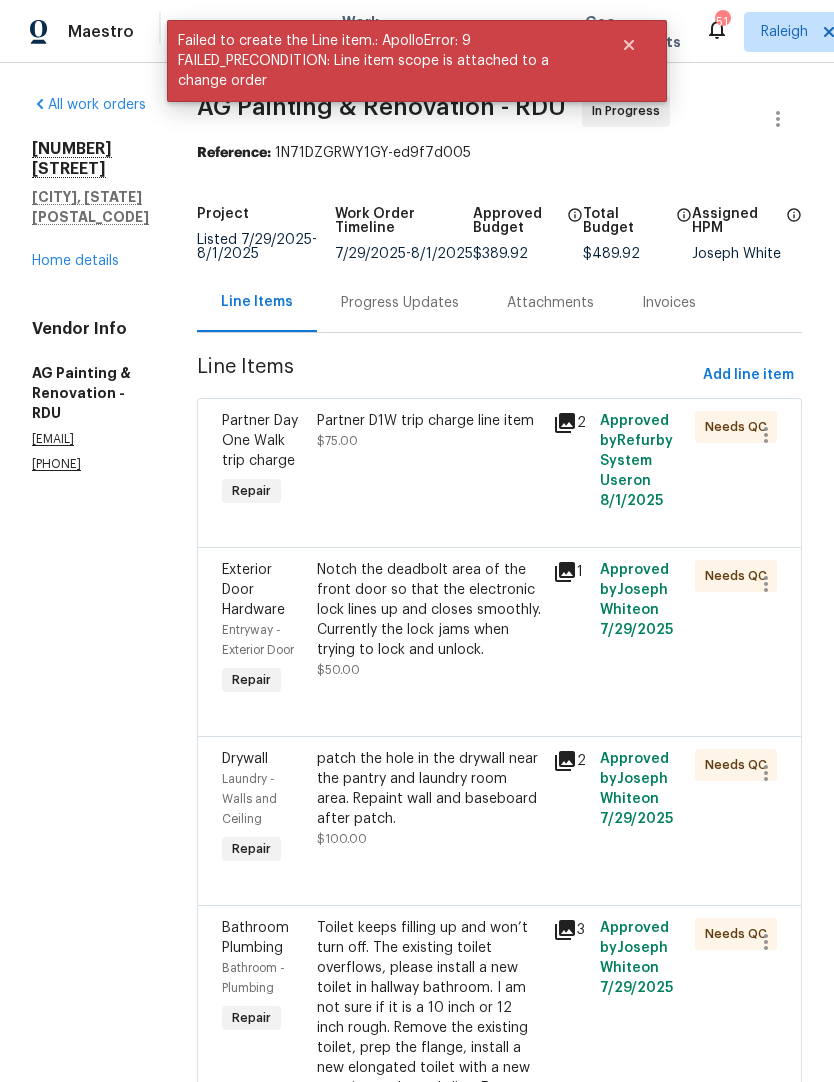 scroll, scrollTop: 0, scrollLeft: 0, axis: both 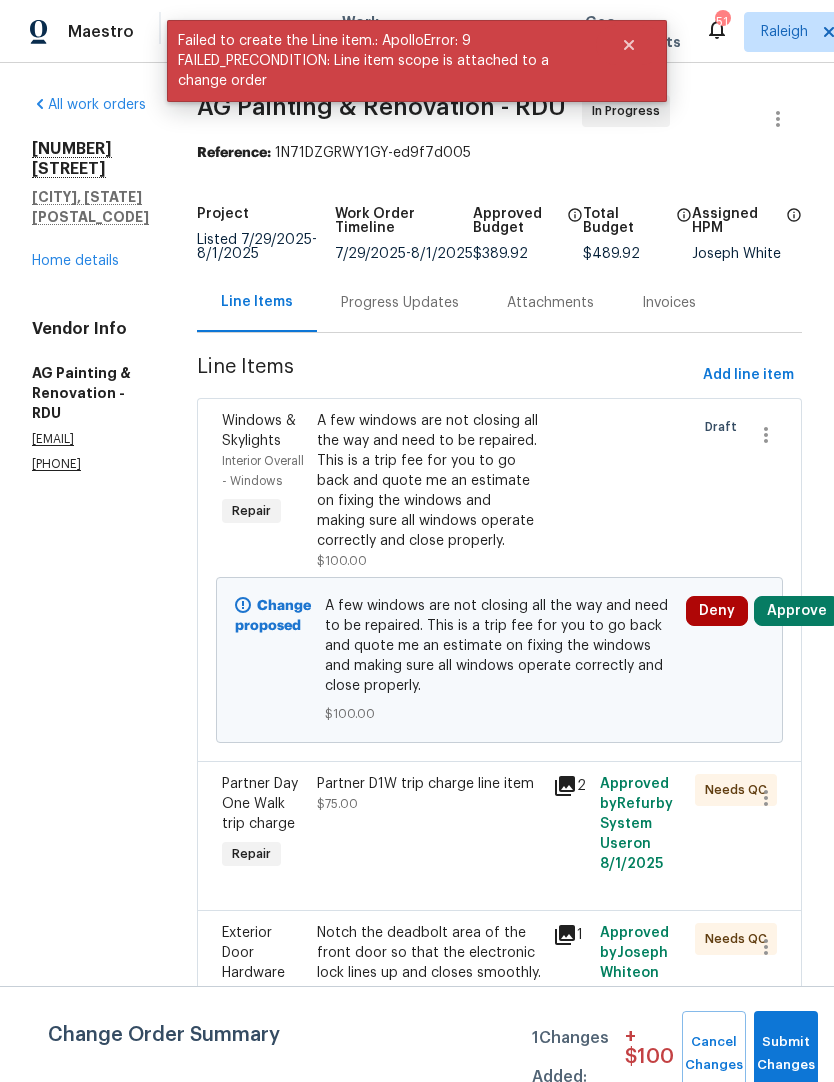click on "Approve" at bounding box center [797, 611] 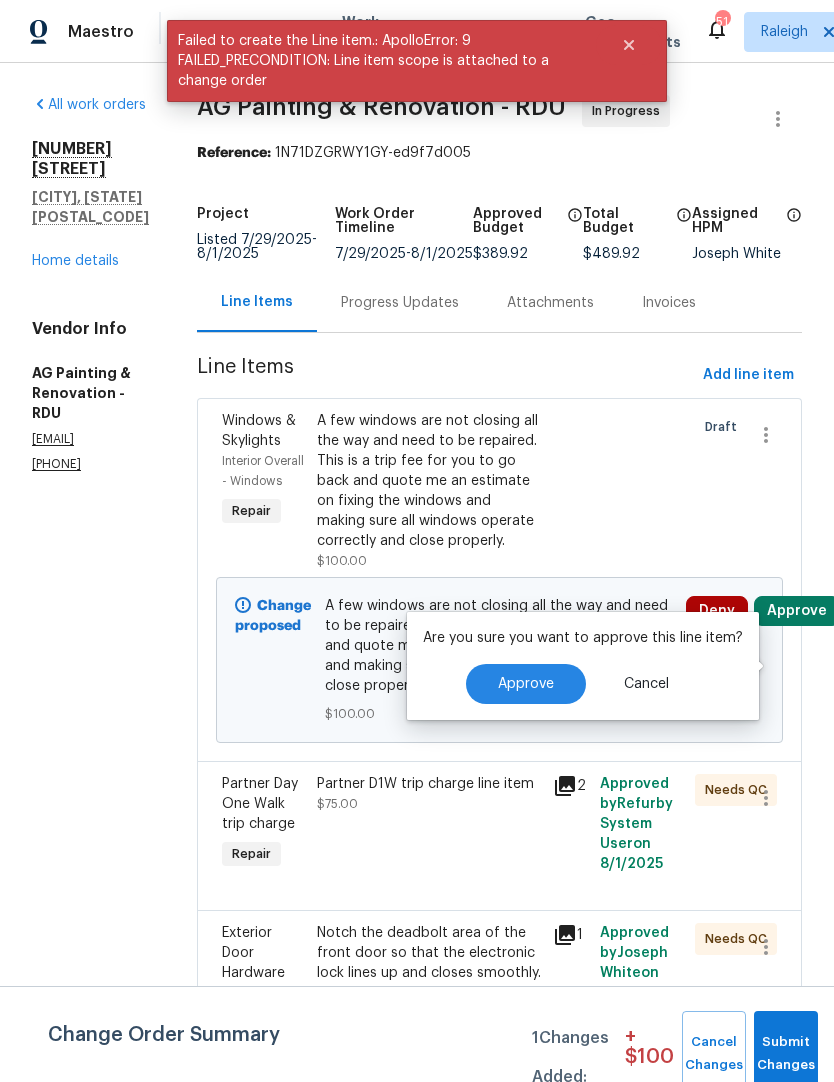 click on "Approve" at bounding box center (526, 684) 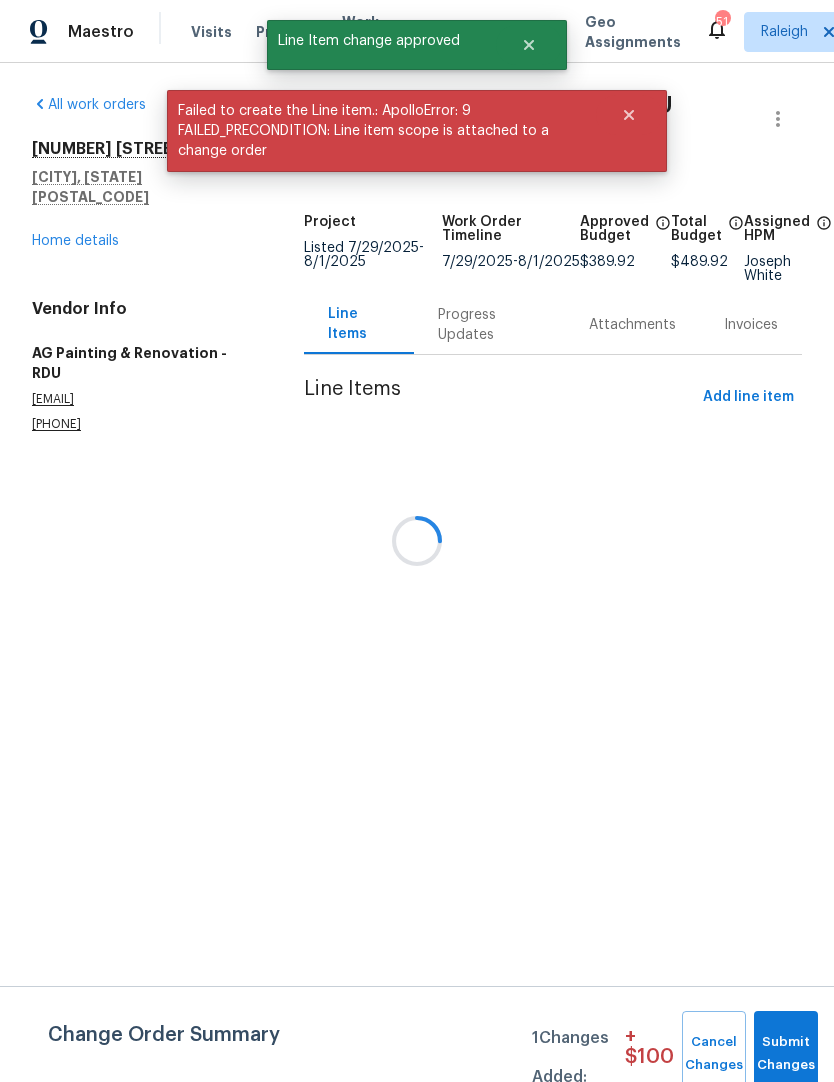 click on "Submit Changes" at bounding box center [786, 1054] 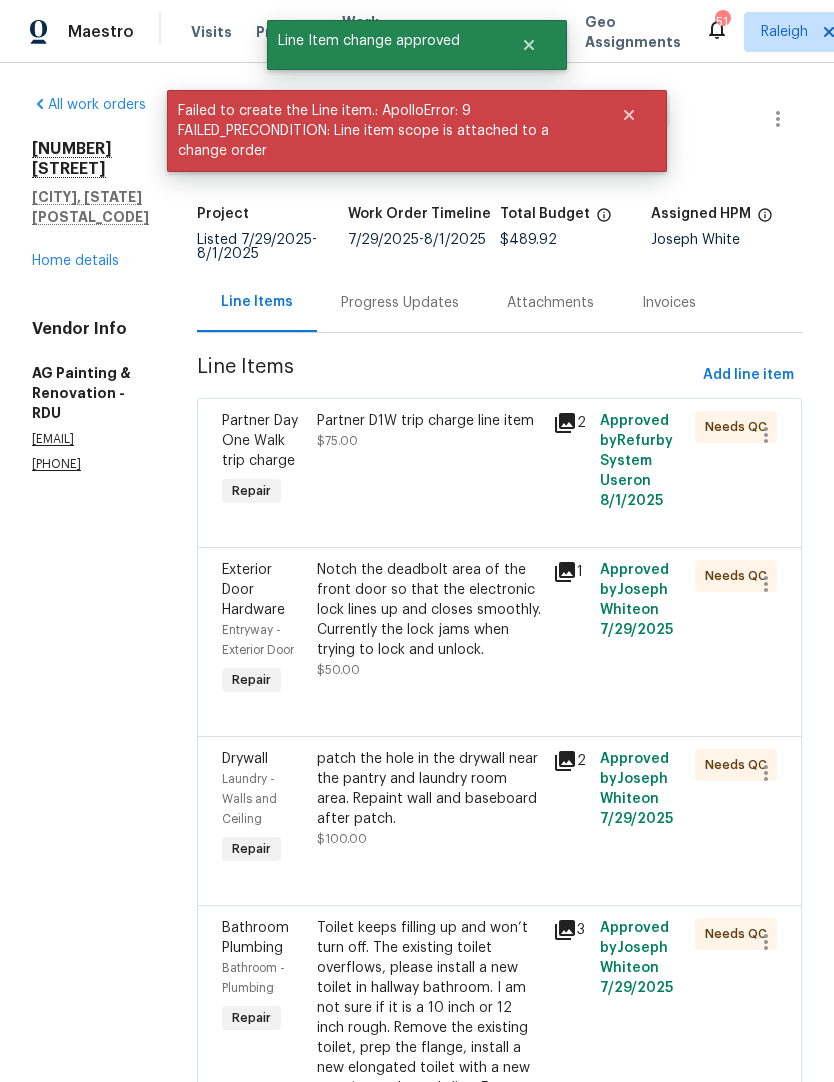 click on "Partner D1W trip charge line item $75.00" at bounding box center [429, 461] 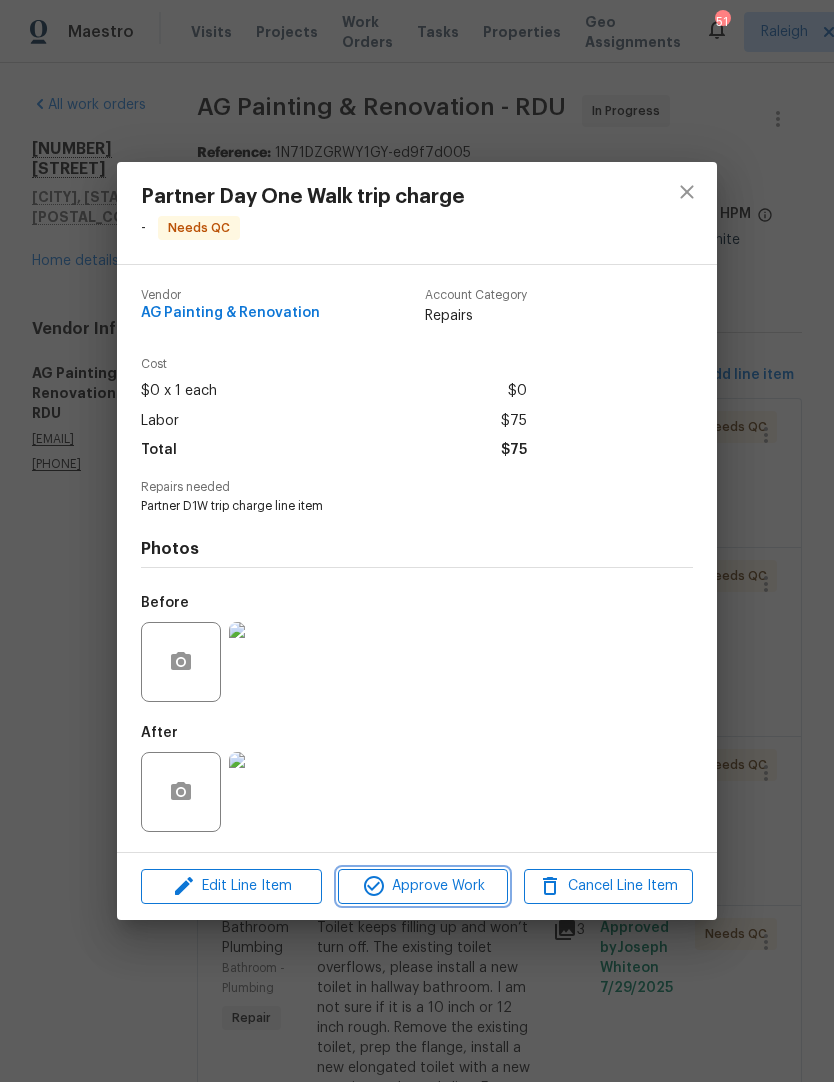 click on "Approve Work" at bounding box center (422, 886) 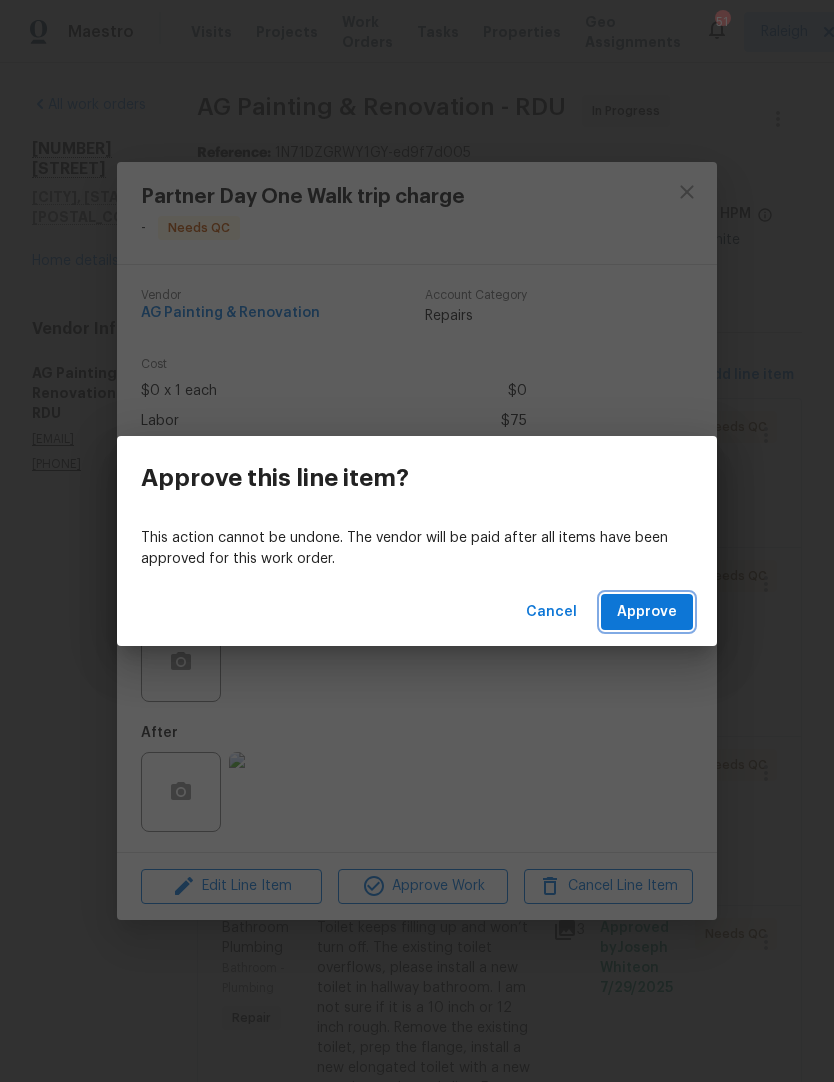 click on "Approve" at bounding box center [647, 612] 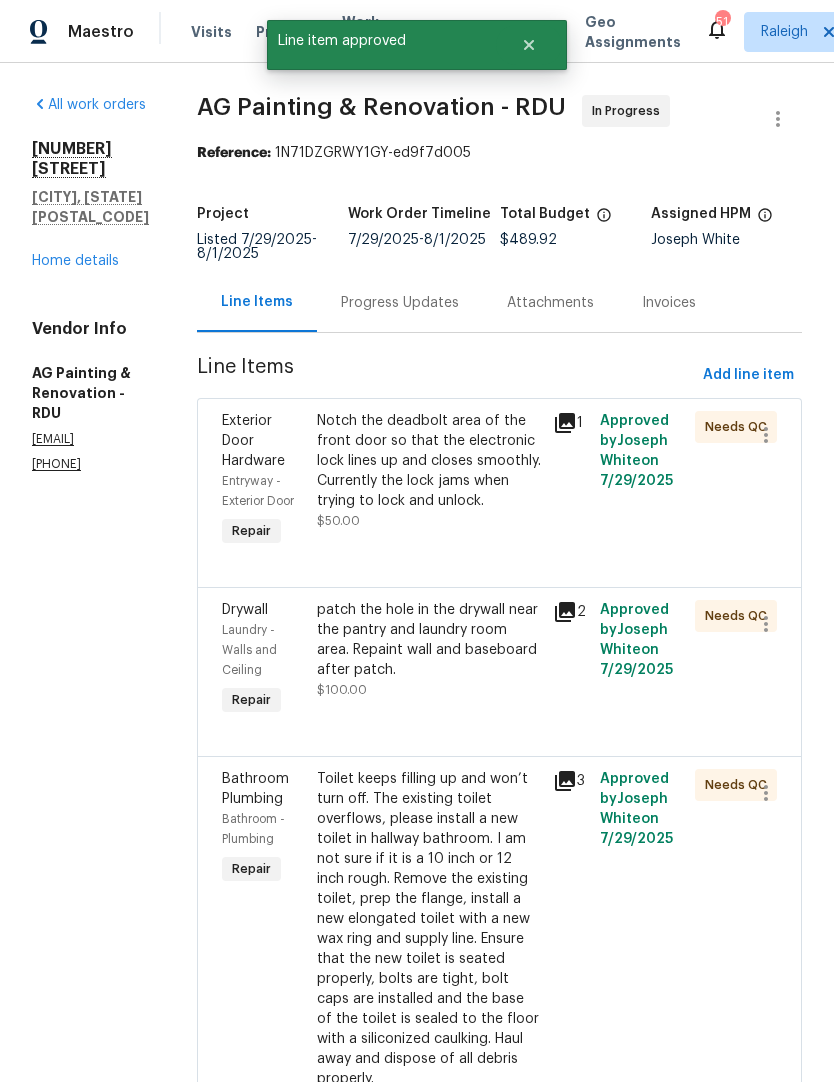 click on "Notch the deadbolt area of the front door so that the electronic lock lines up and closes smoothly. Currently the lock jams when trying to lock and unlock." at bounding box center (429, 461) 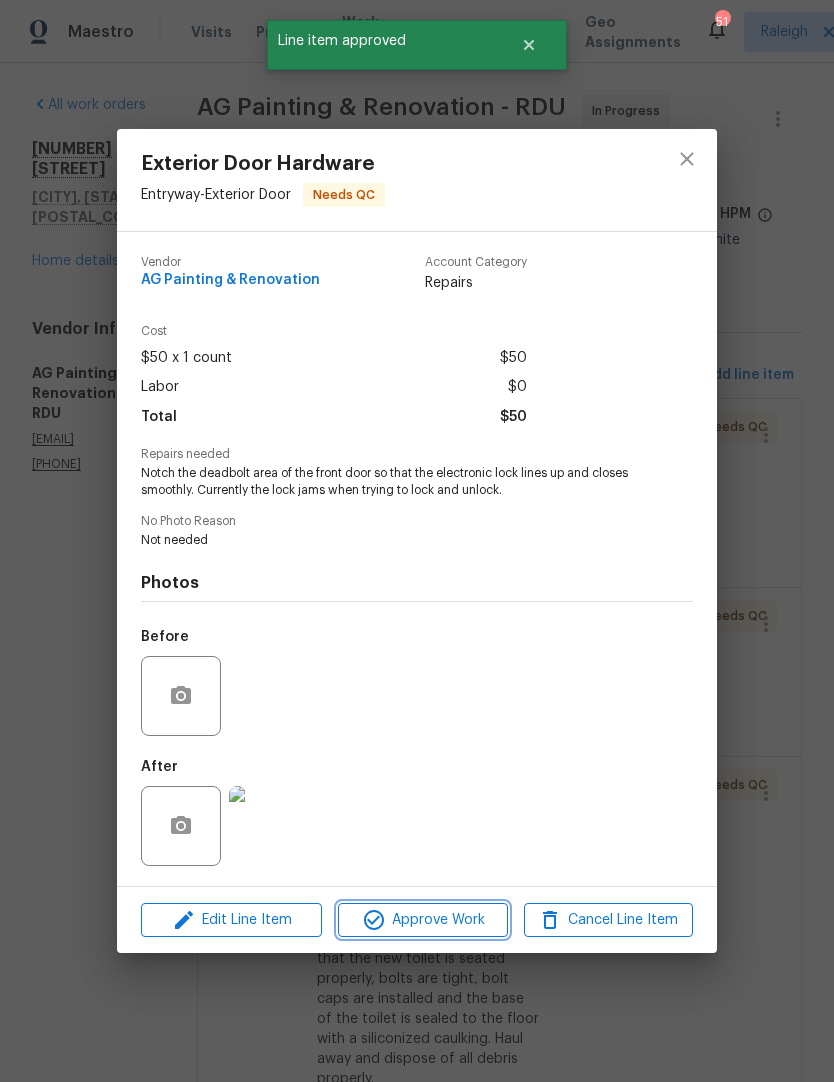 click on "Approve Work" at bounding box center [422, 920] 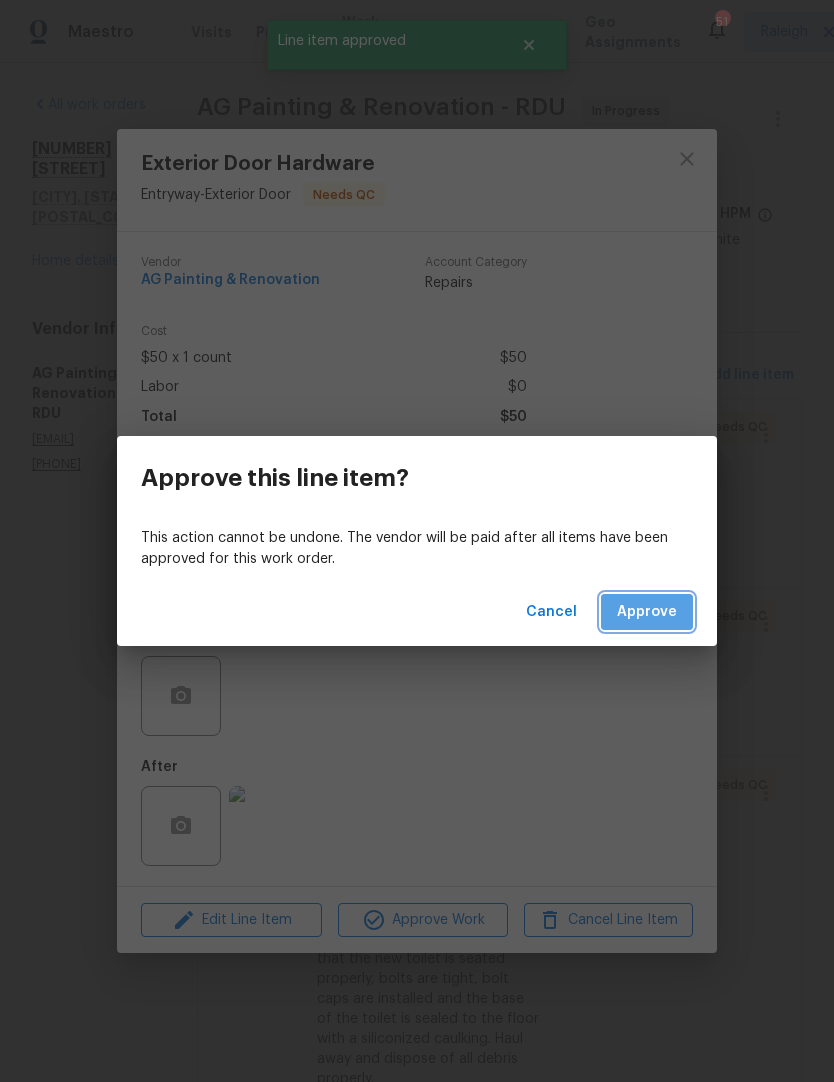 click on "Approve" at bounding box center [647, 612] 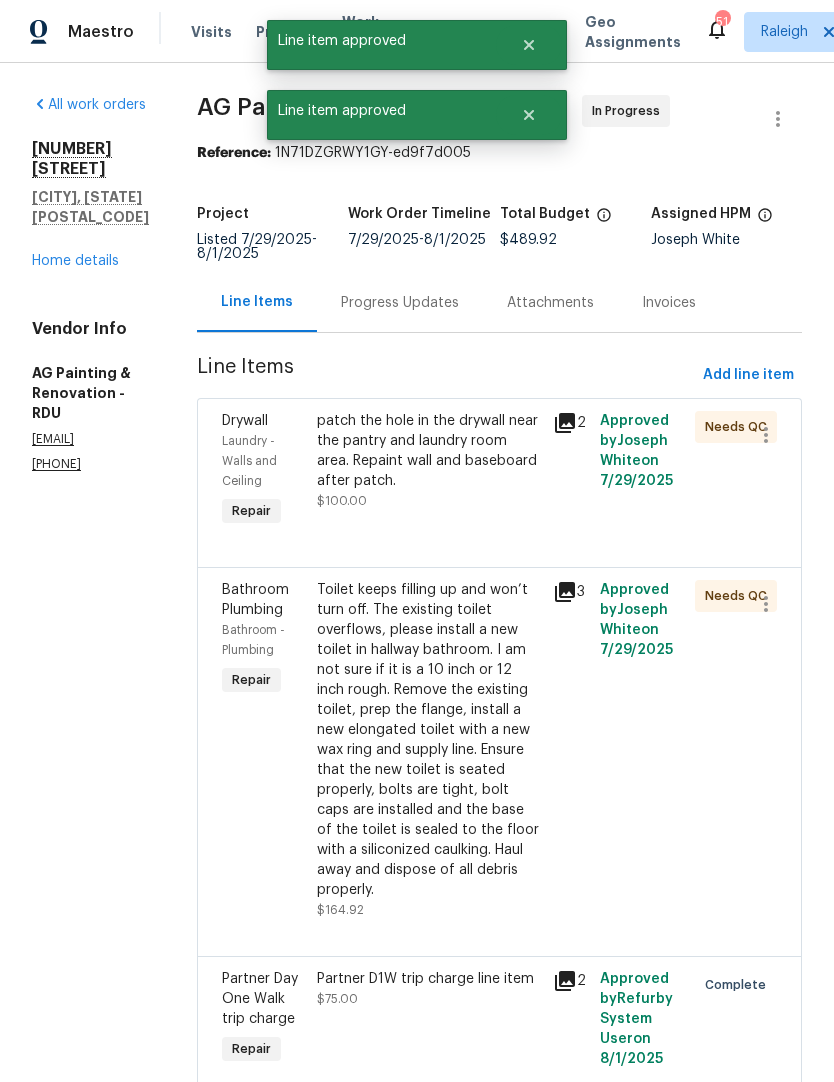 click on "patch the hole in the drywall near the pantry and laundry room area. Repaint wall and baseboard after patch." at bounding box center [429, 451] 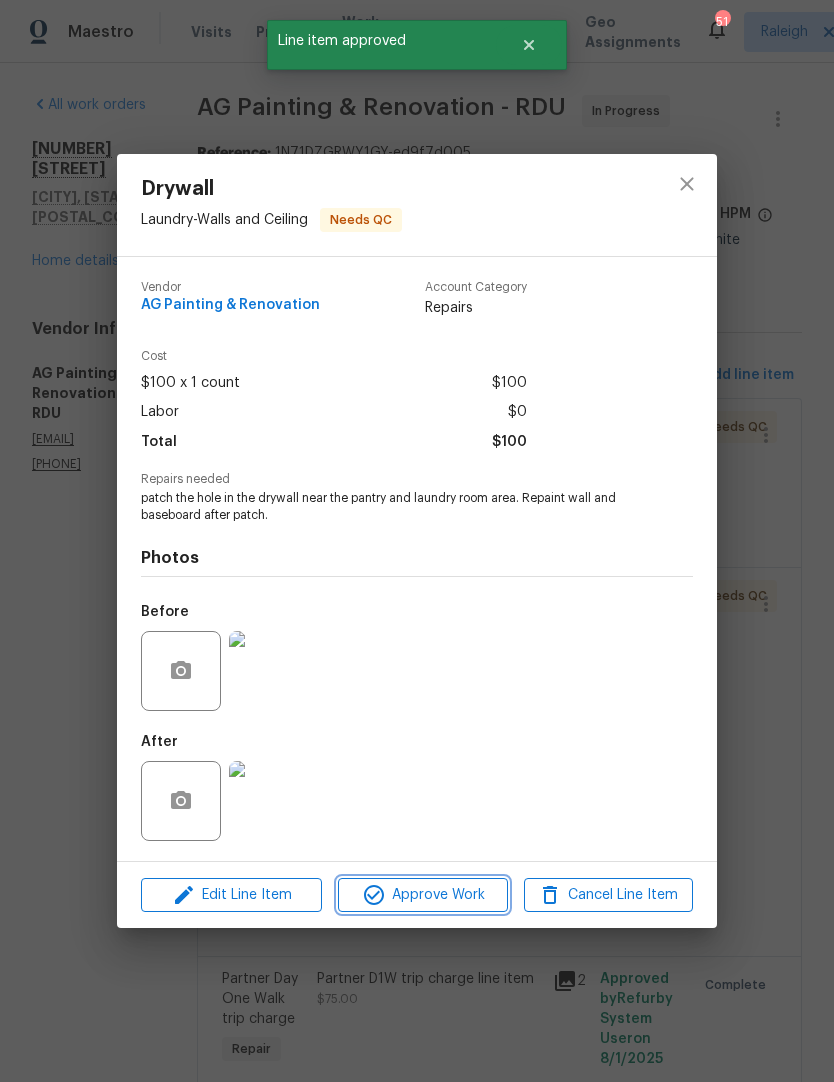 click on "Approve Work" at bounding box center [422, 895] 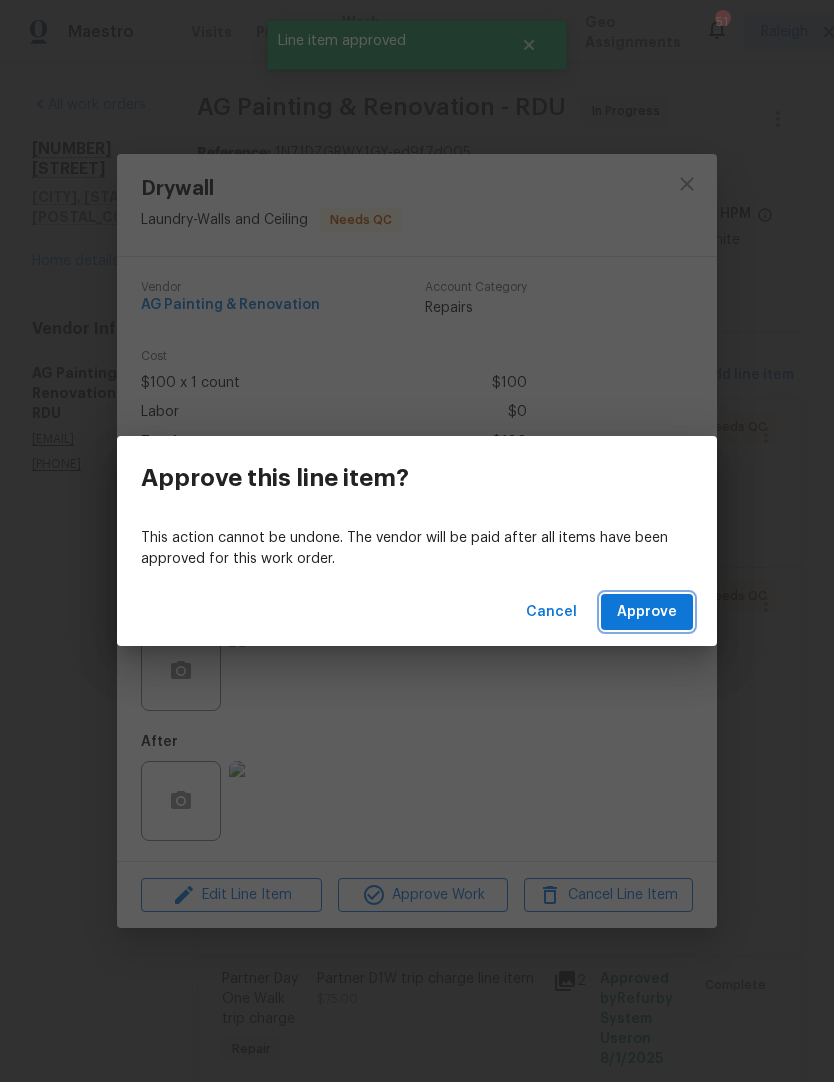 click on "Approve" at bounding box center [647, 612] 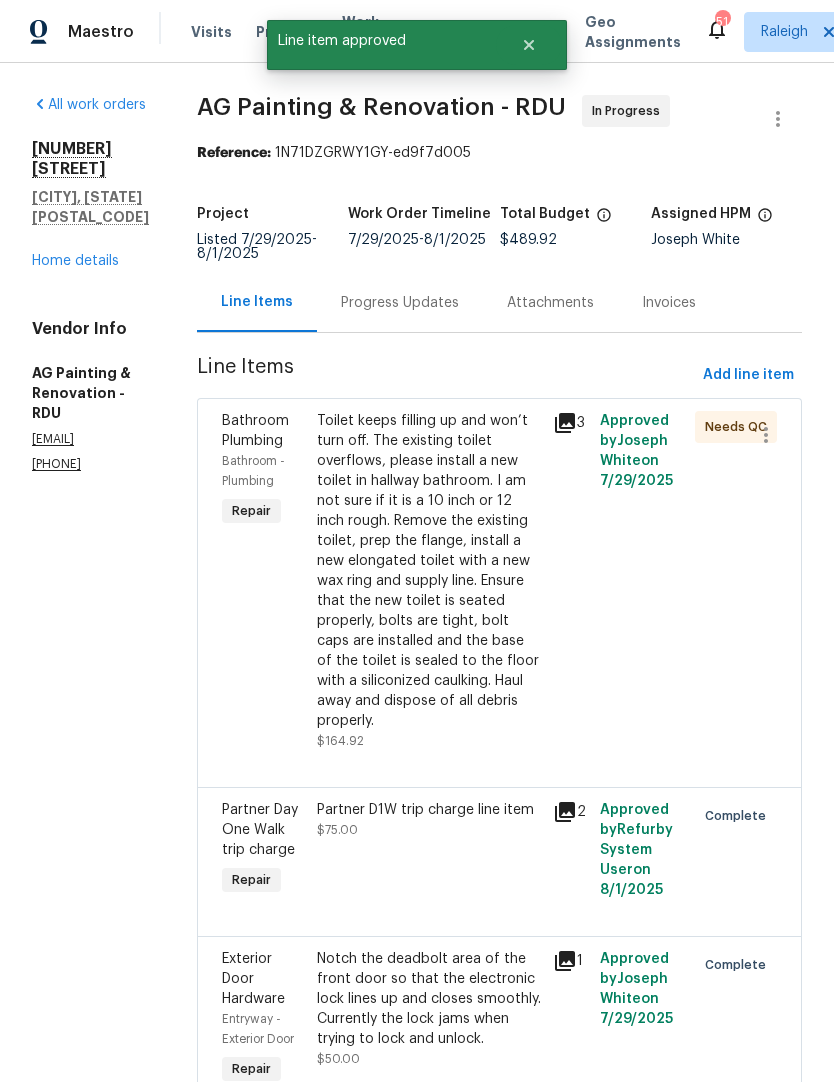click on "Toilet keeps filling up and won’t turn off. The existing toilet overflows, please install a new toilet in hallway bathroom. I am not sure if it is a 10 inch or 12 inch rough.
Remove the existing toilet, prep the flange, install a new elongated toilet with a new wax ring and supply line. Ensure that the new toilet is seated properly, bolts are tight, bolt caps are installed and the base of the toilet is sealed to the floor with a siliconized caulking. Haul away and dispose of all debris properly." at bounding box center [429, 571] 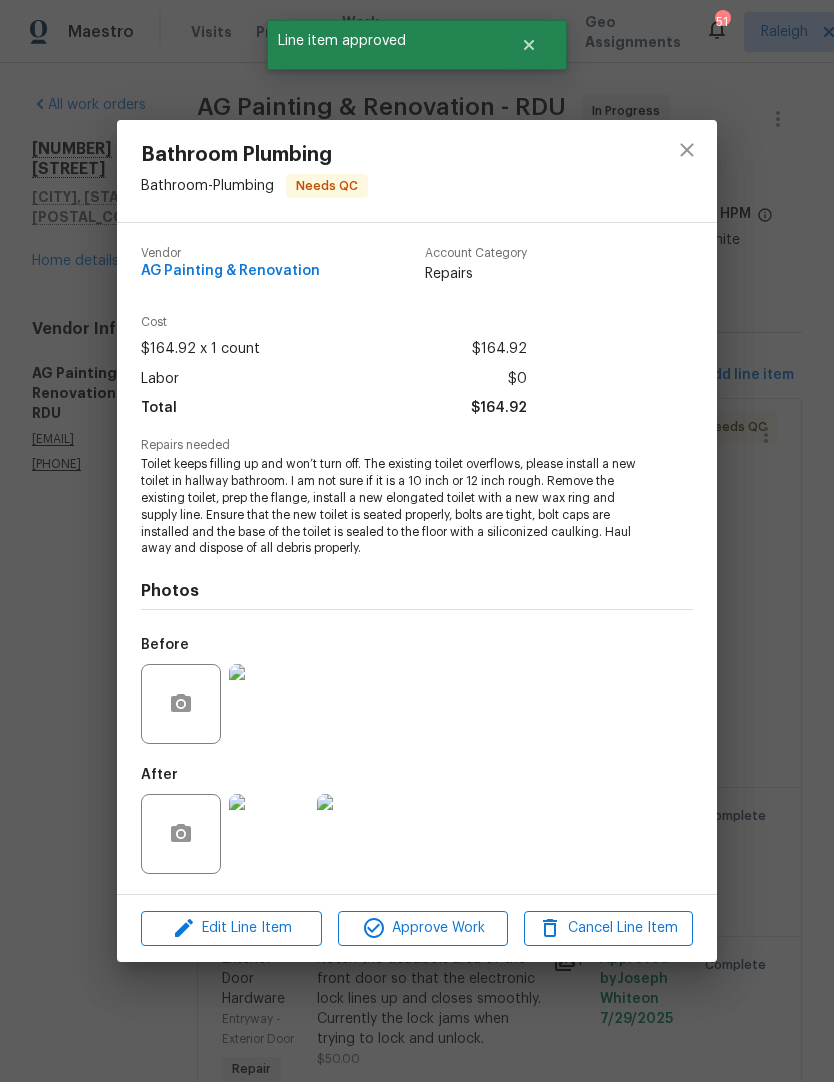 click on "Approve Work" at bounding box center [422, 928] 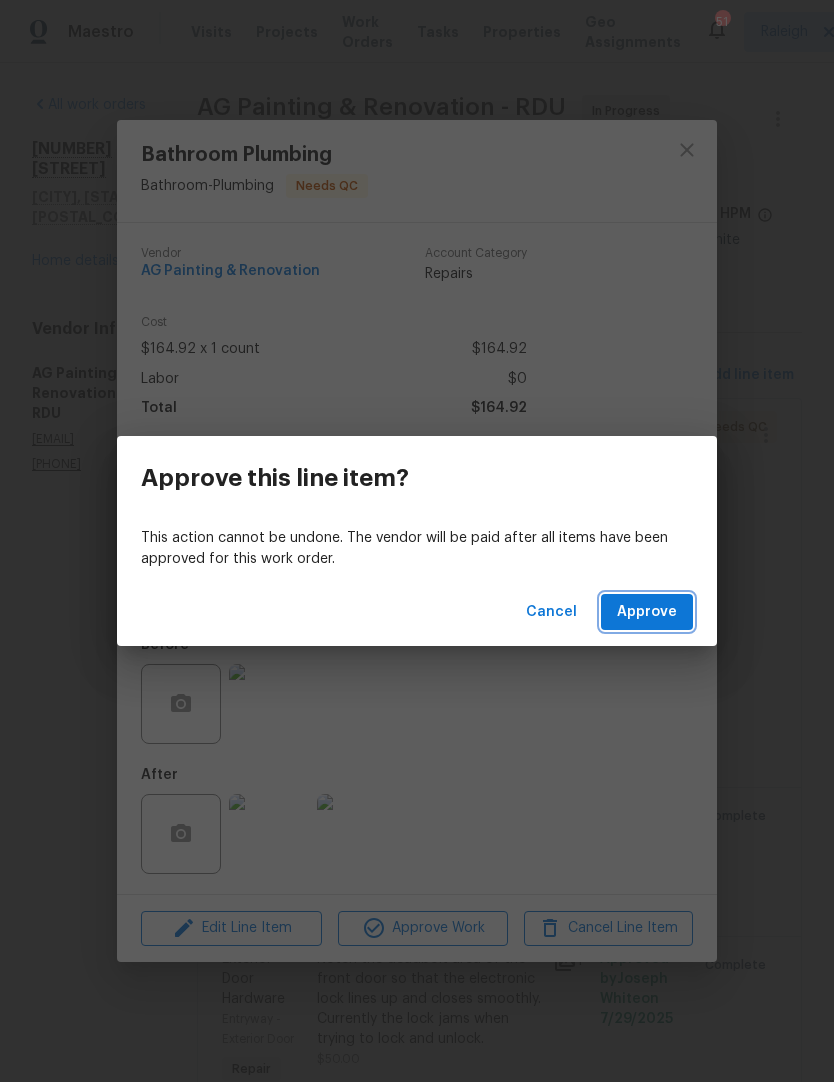 click on "Approve" at bounding box center [647, 612] 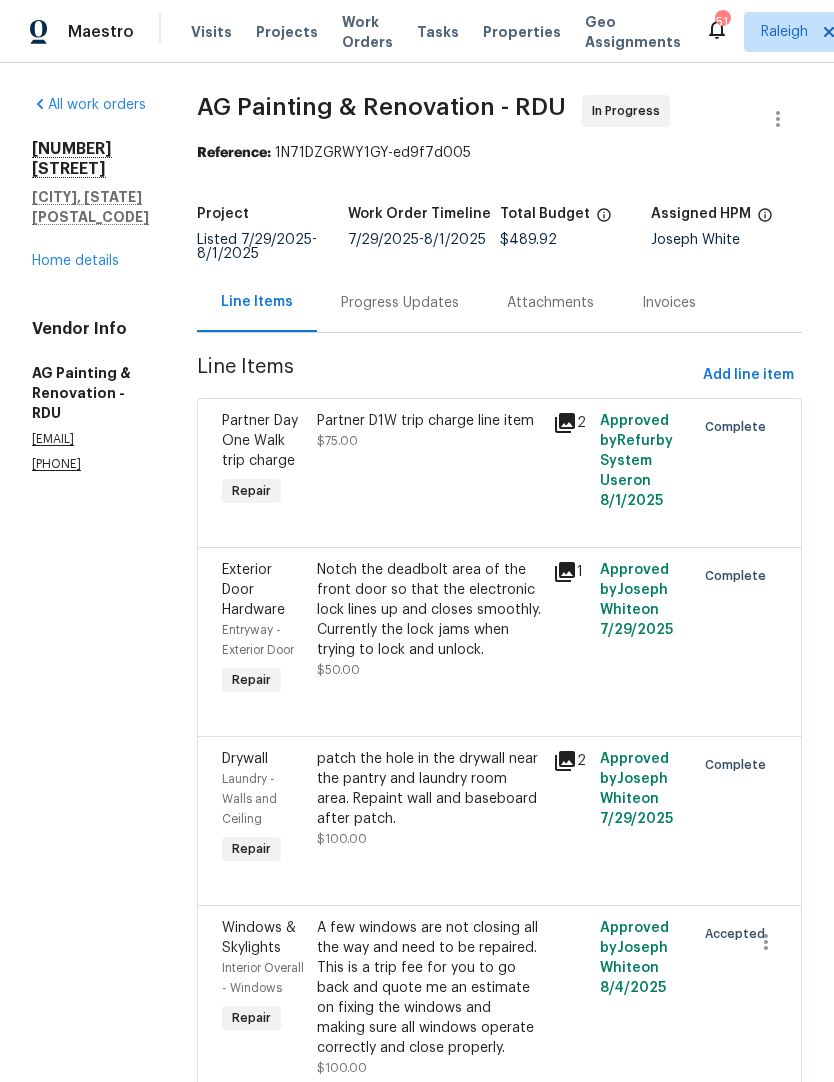 scroll, scrollTop: 0, scrollLeft: 0, axis: both 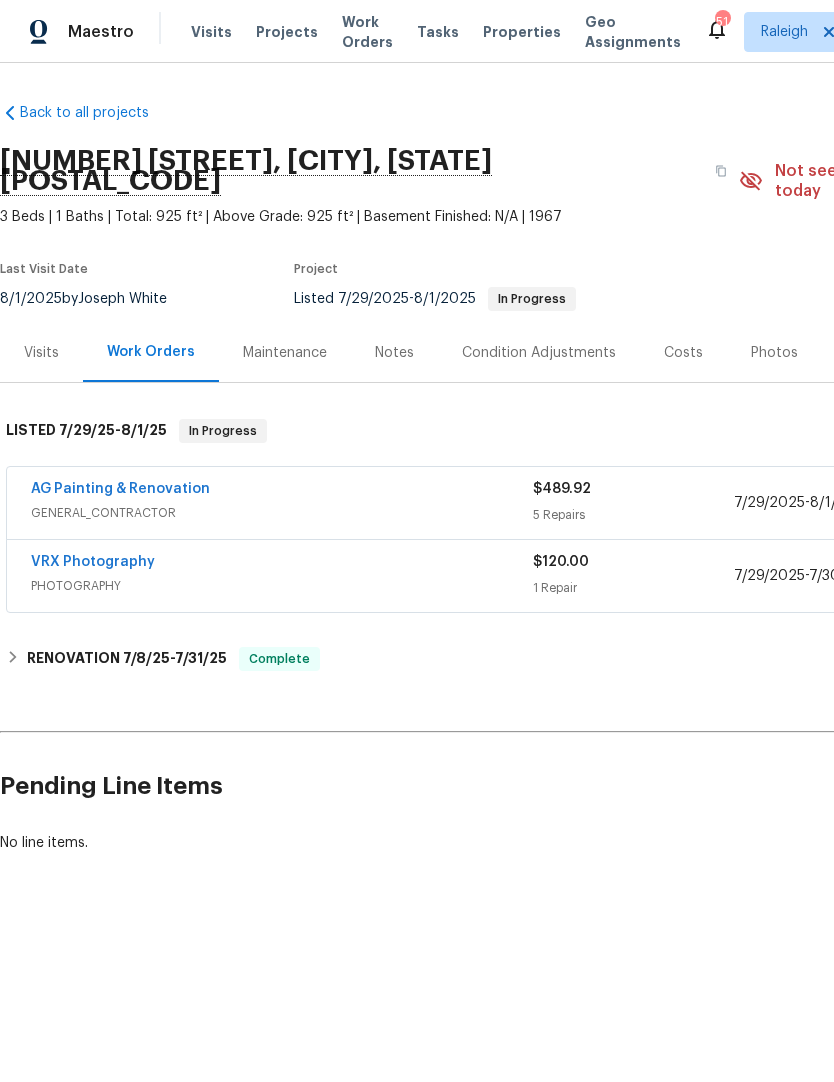 click on "AG Painting & Renovation" at bounding box center [120, 489] 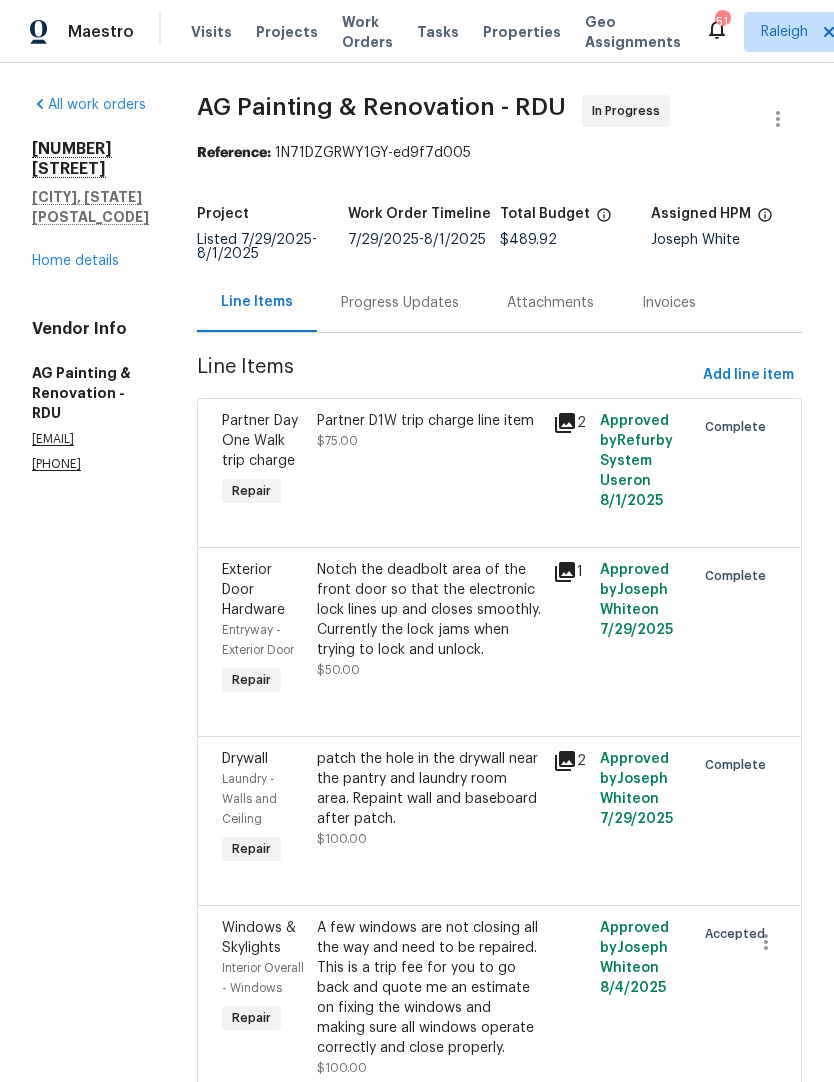 click on "Progress Updates" at bounding box center [400, 303] 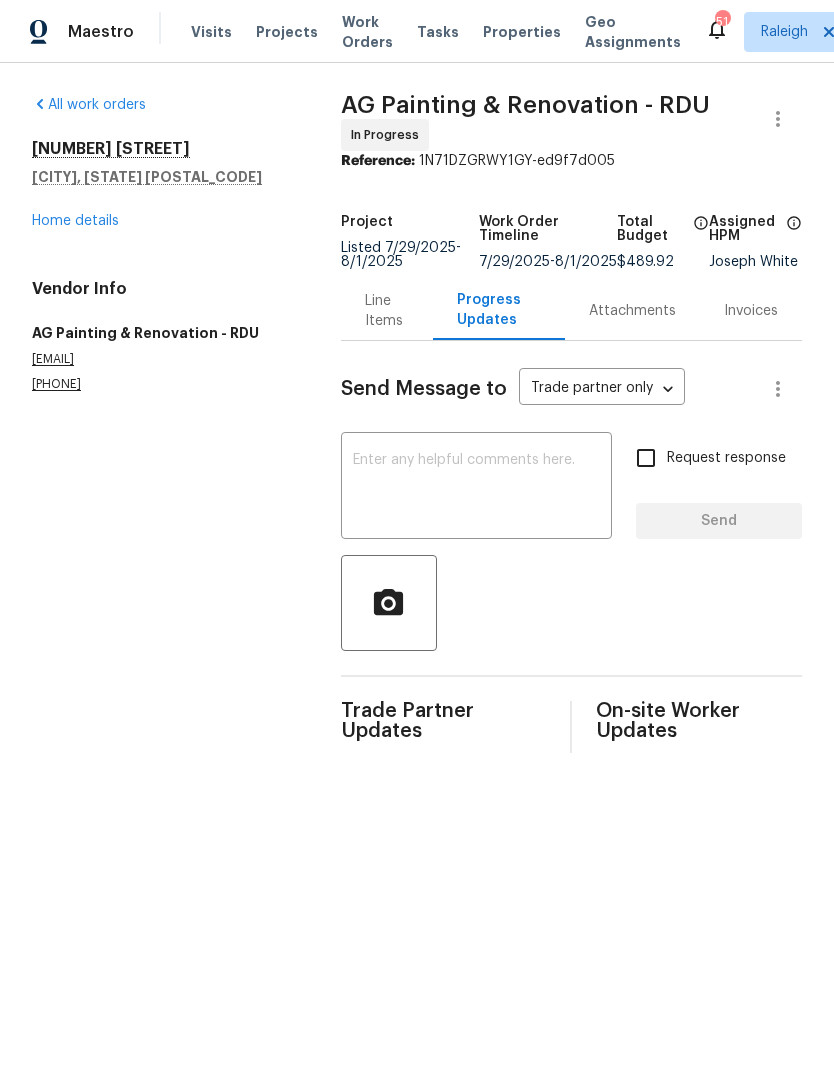 click on "Home details" at bounding box center (75, 221) 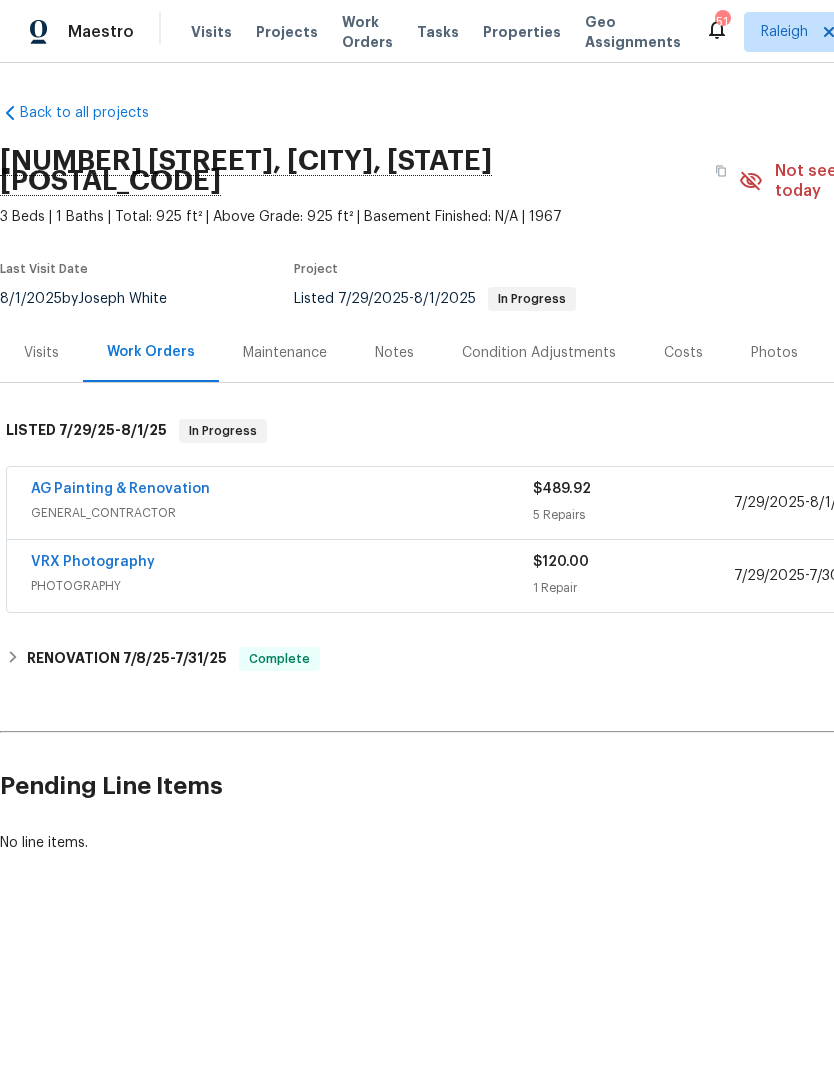 click on "Visits" at bounding box center [211, 32] 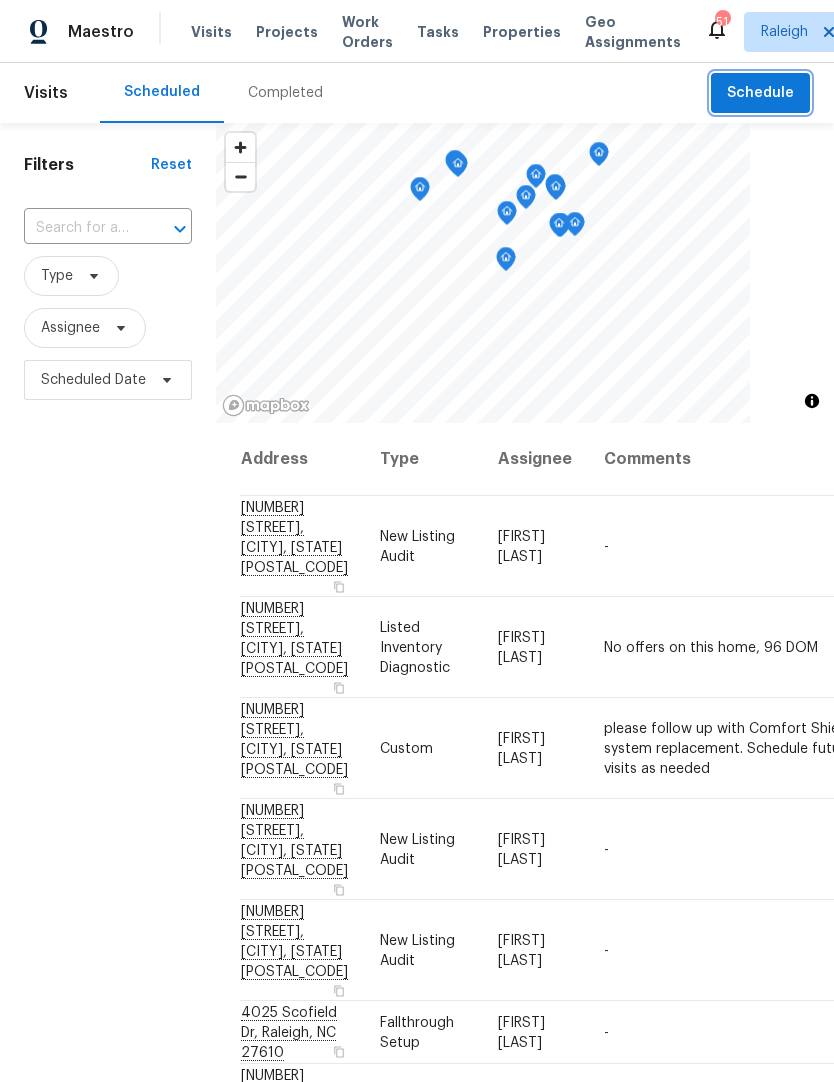 click on "Schedule" at bounding box center [760, 93] 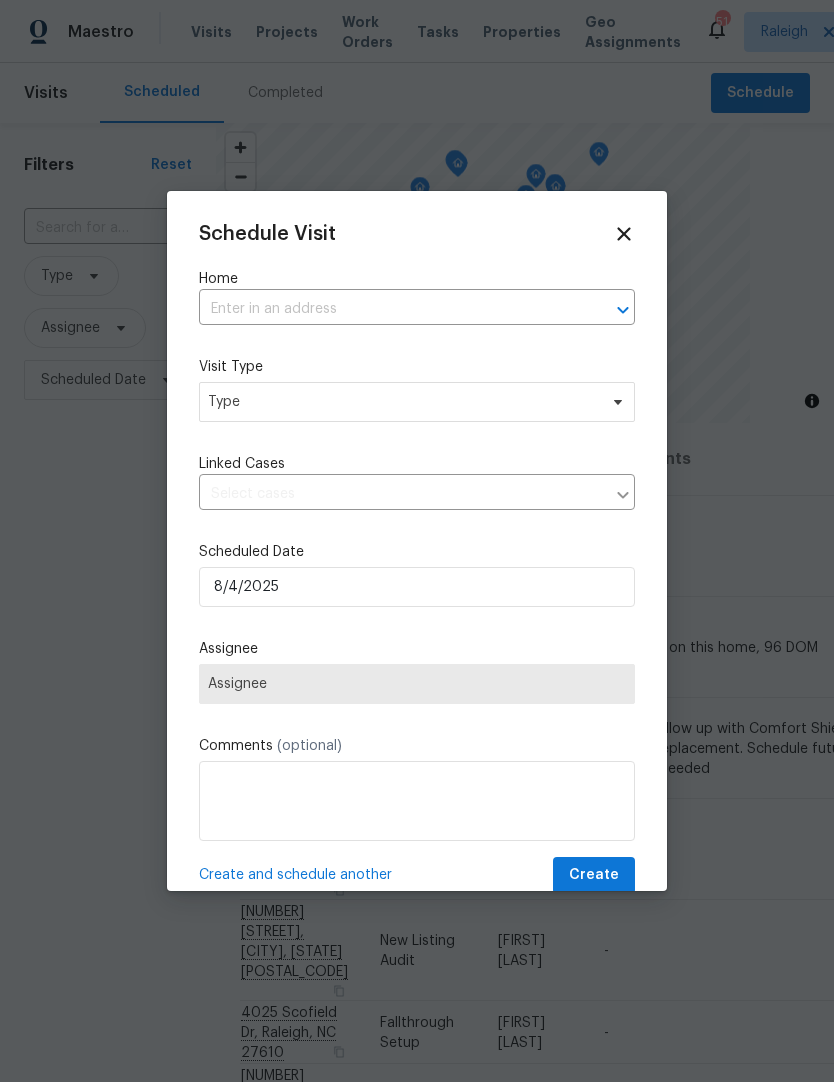 click at bounding box center [389, 309] 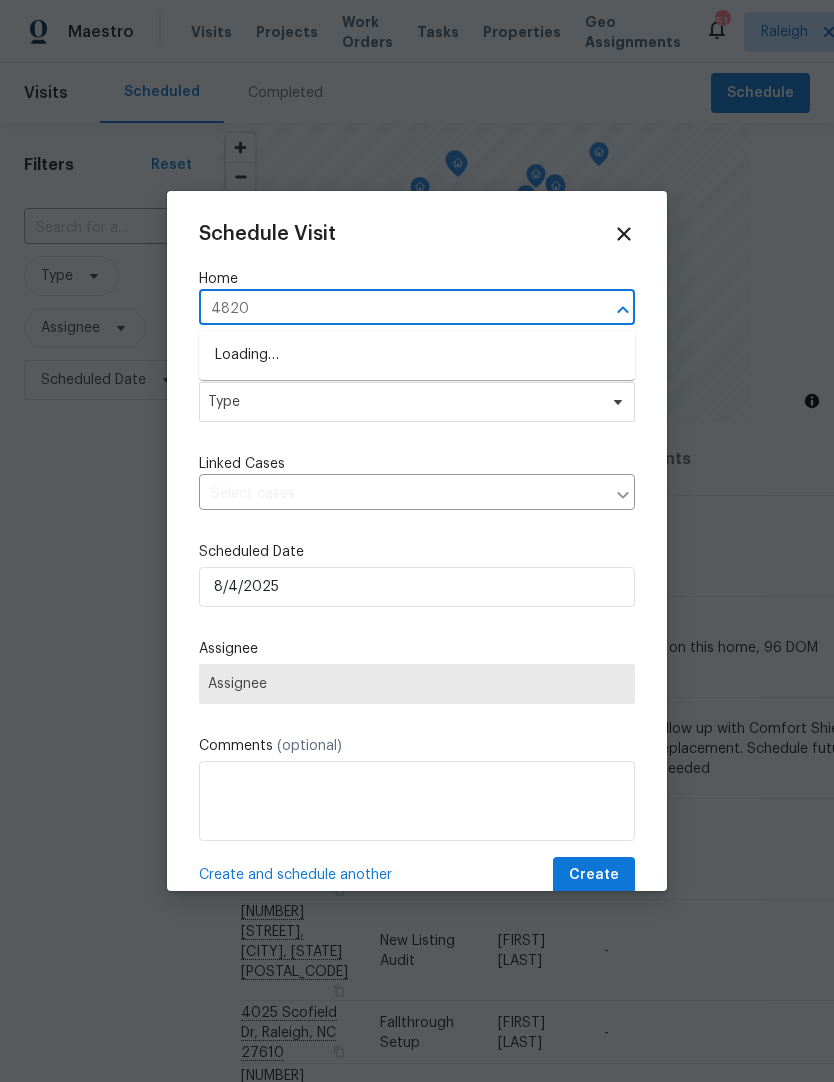 type on "4820" 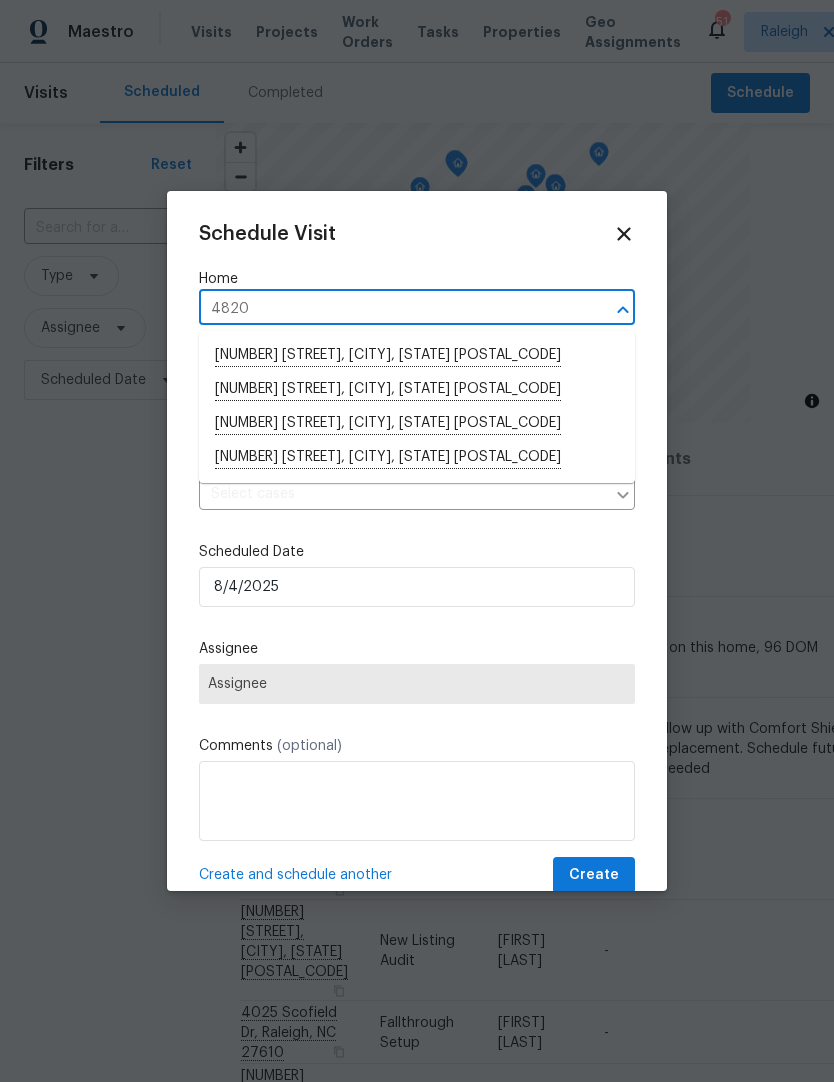 click on "[NUMBER] [STREET], [CITY], [STATE] [POSTAL_CODE]" at bounding box center (417, 458) 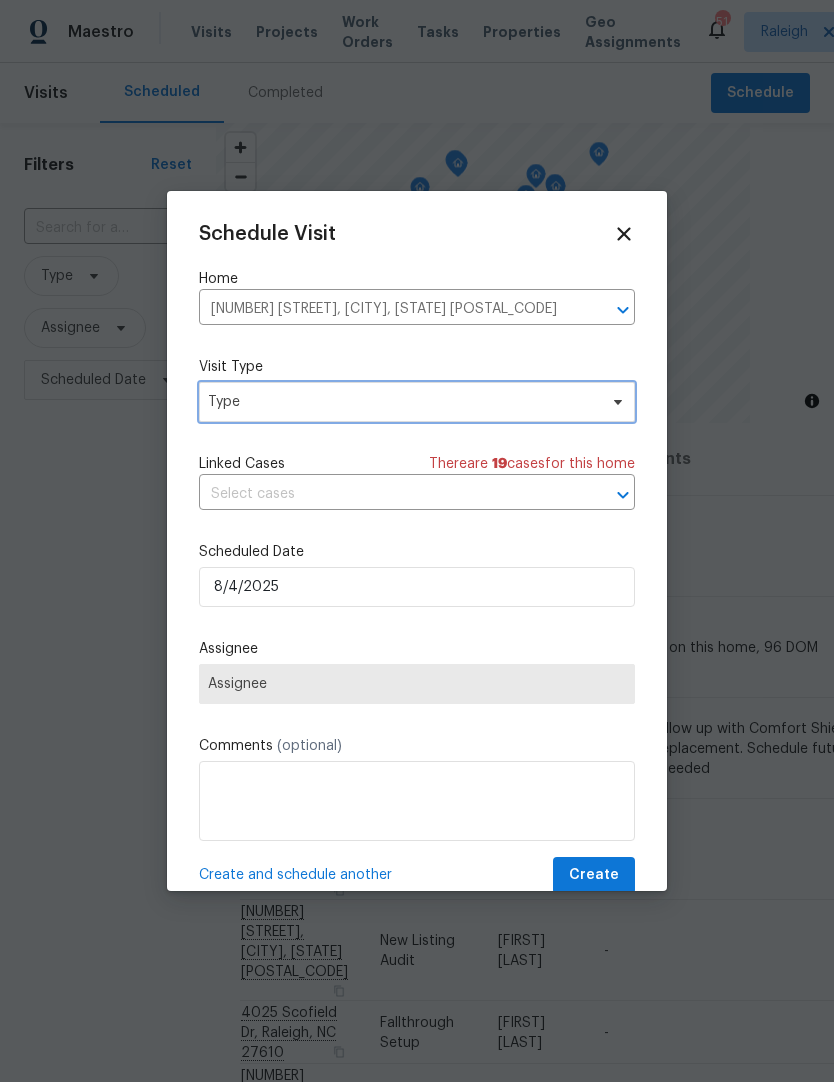 click on "Type" at bounding box center [402, 402] 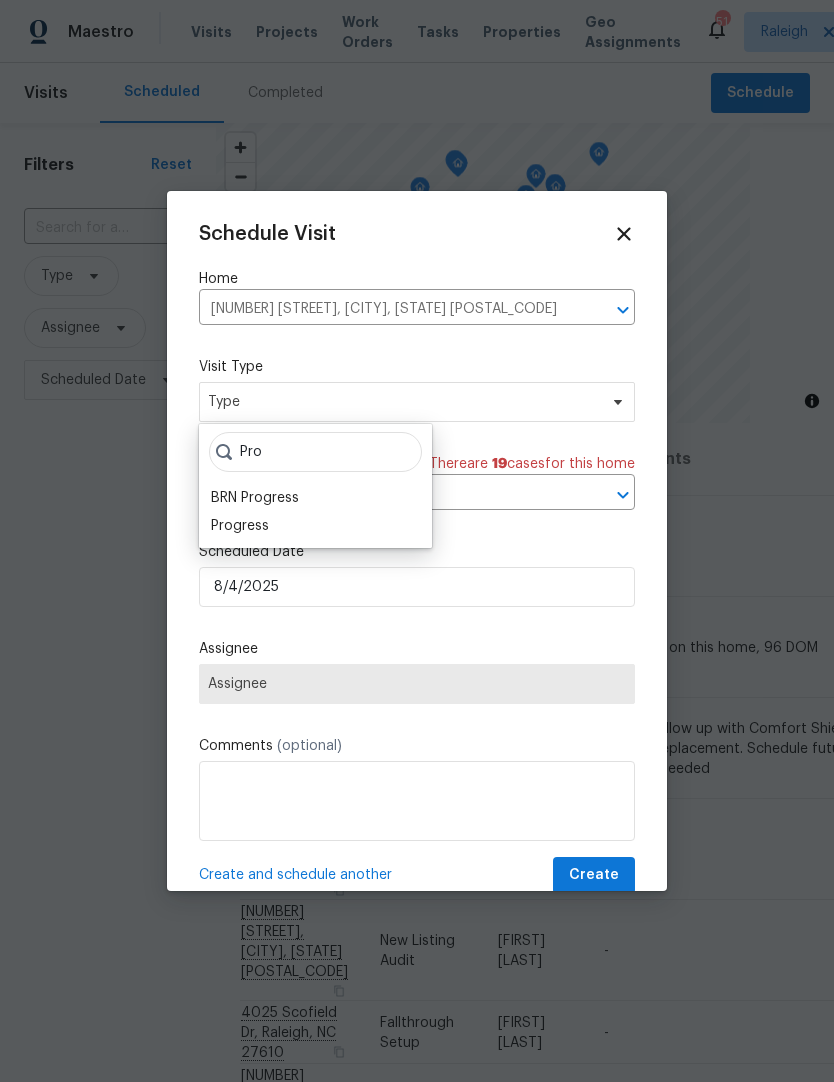 type on "Pro" 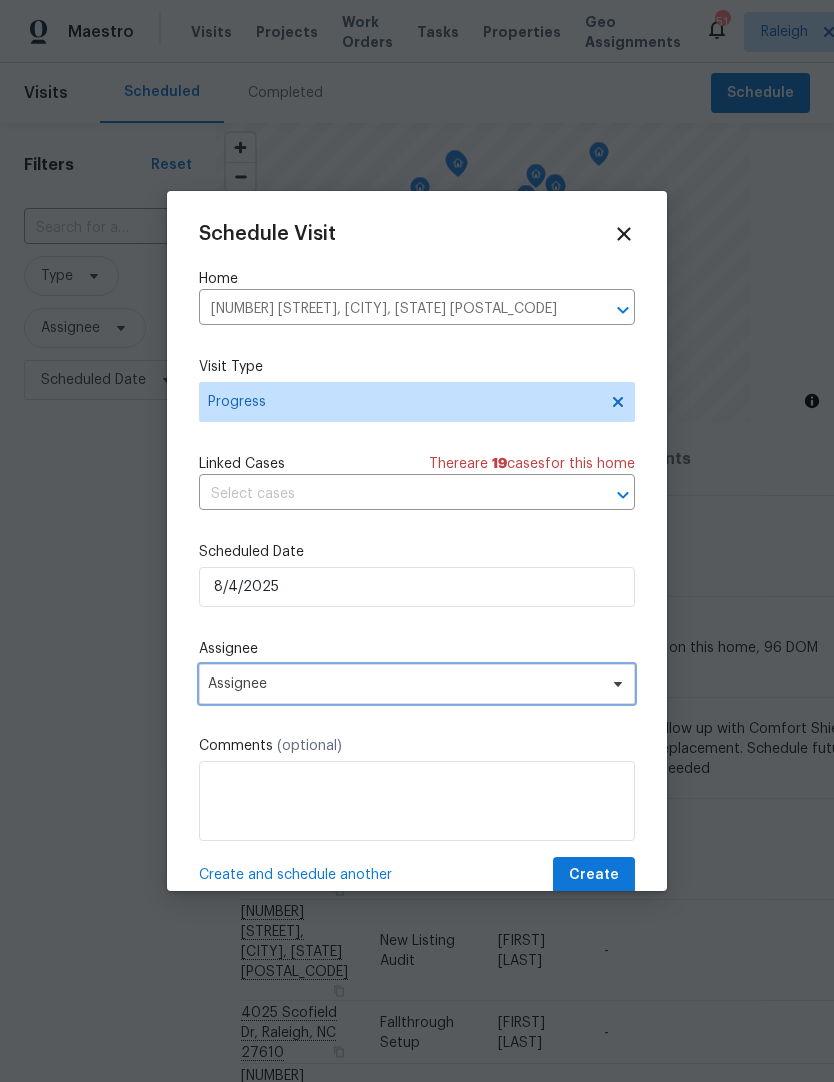 click on "Assignee" at bounding box center [404, 684] 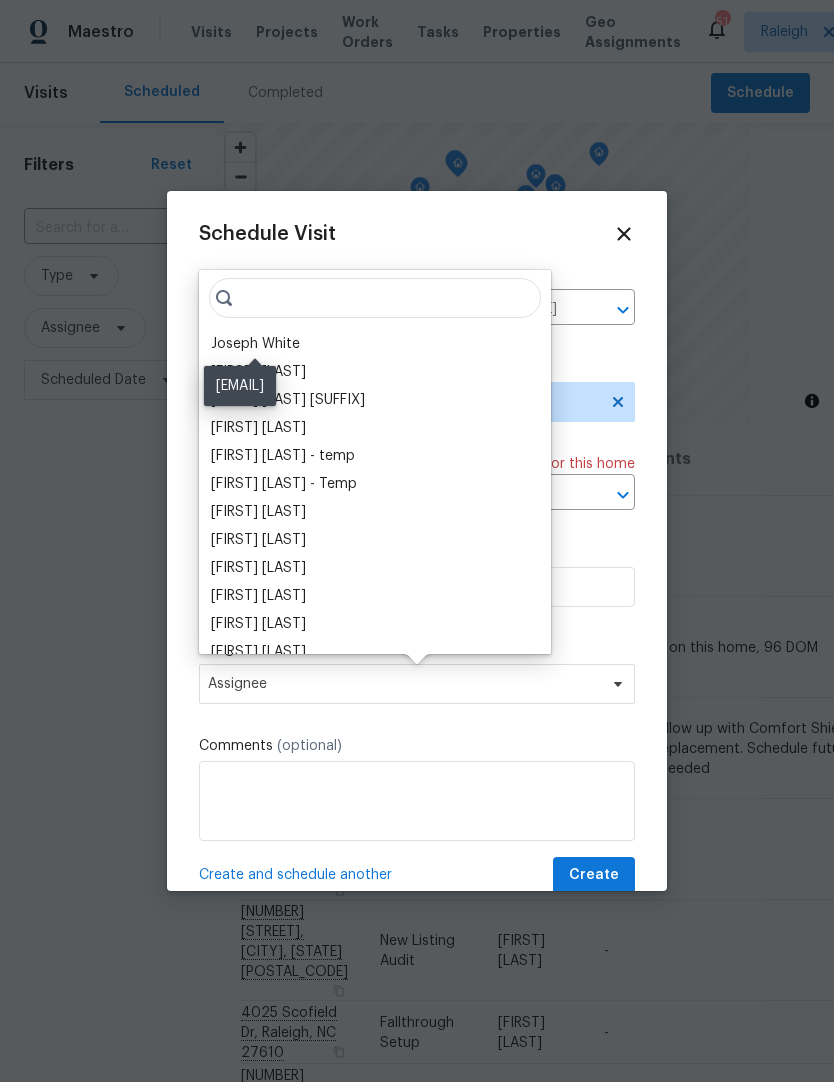 click on "Joseph White" at bounding box center (255, 344) 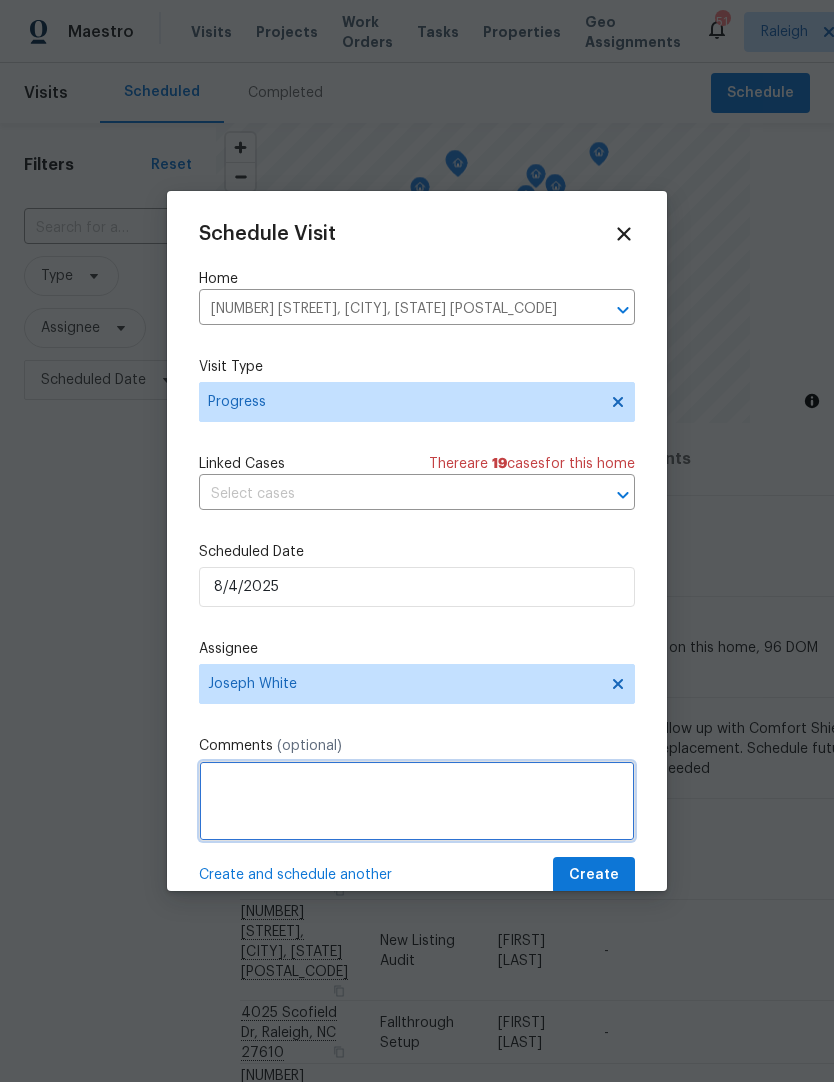 click at bounding box center [417, 801] 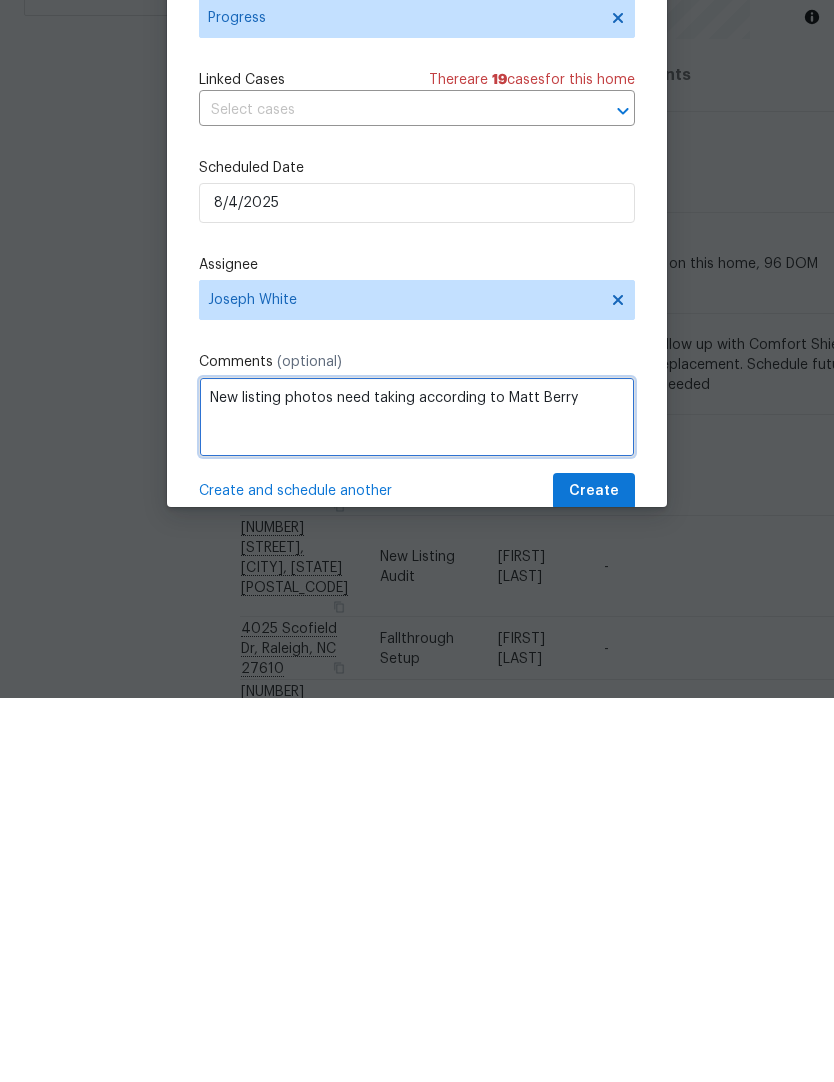 type on "New listing photos need taking according to Matt Berry" 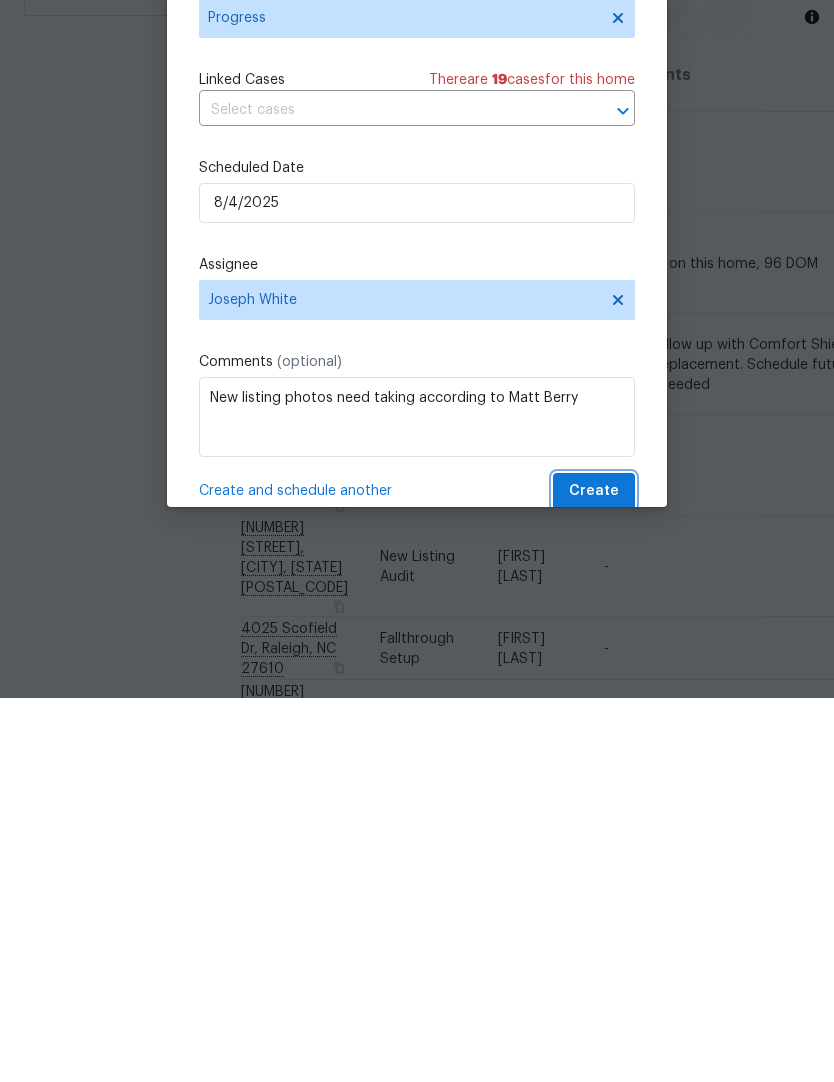click on "Create" at bounding box center [594, 875] 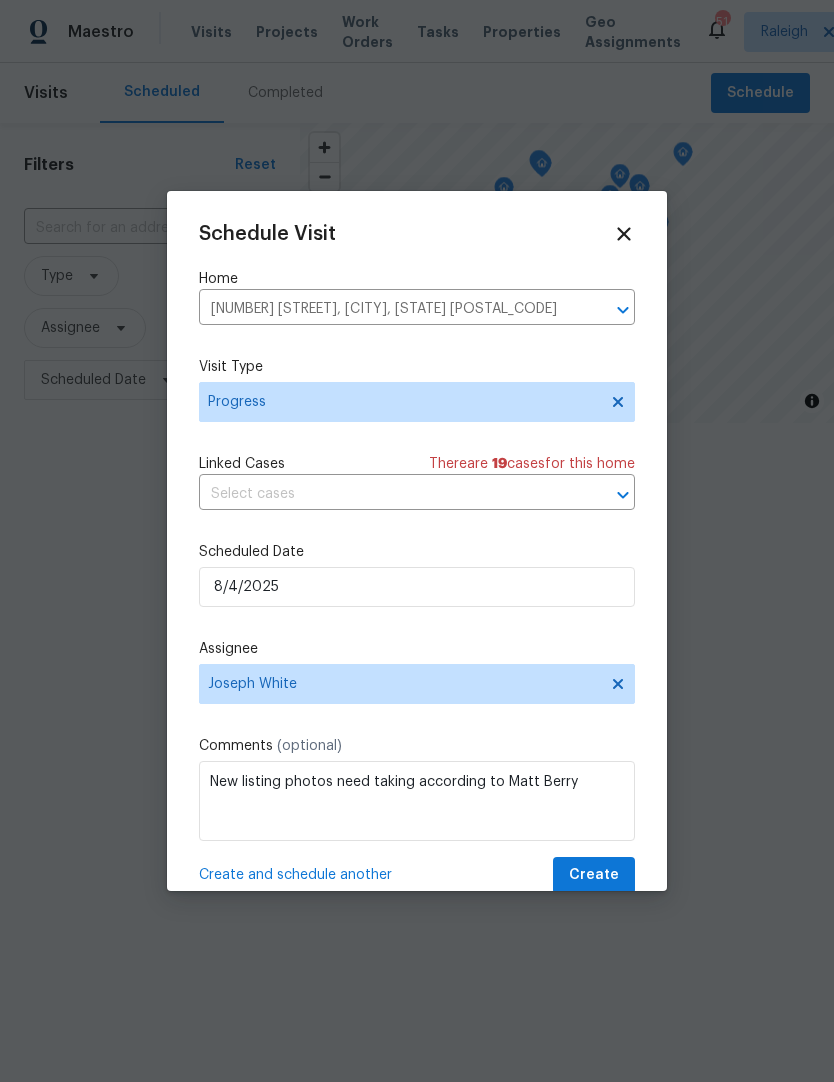 scroll, scrollTop: 0, scrollLeft: 0, axis: both 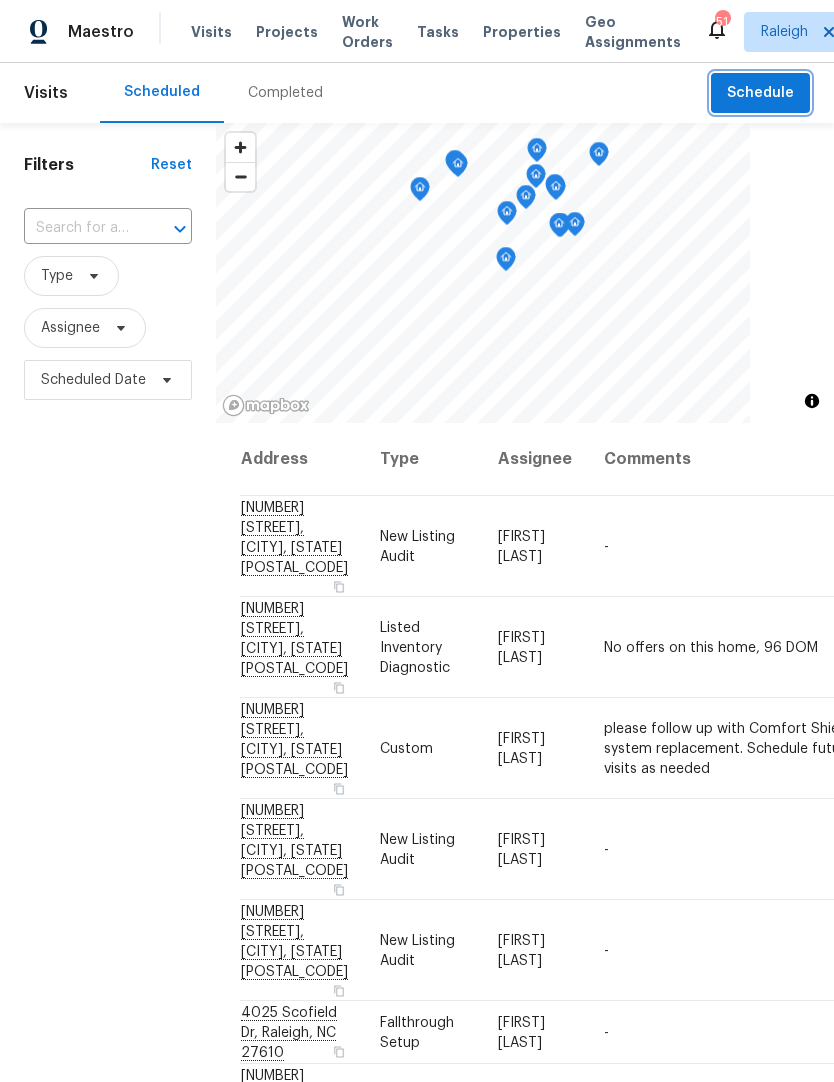 click on "Schedule" at bounding box center [760, 93] 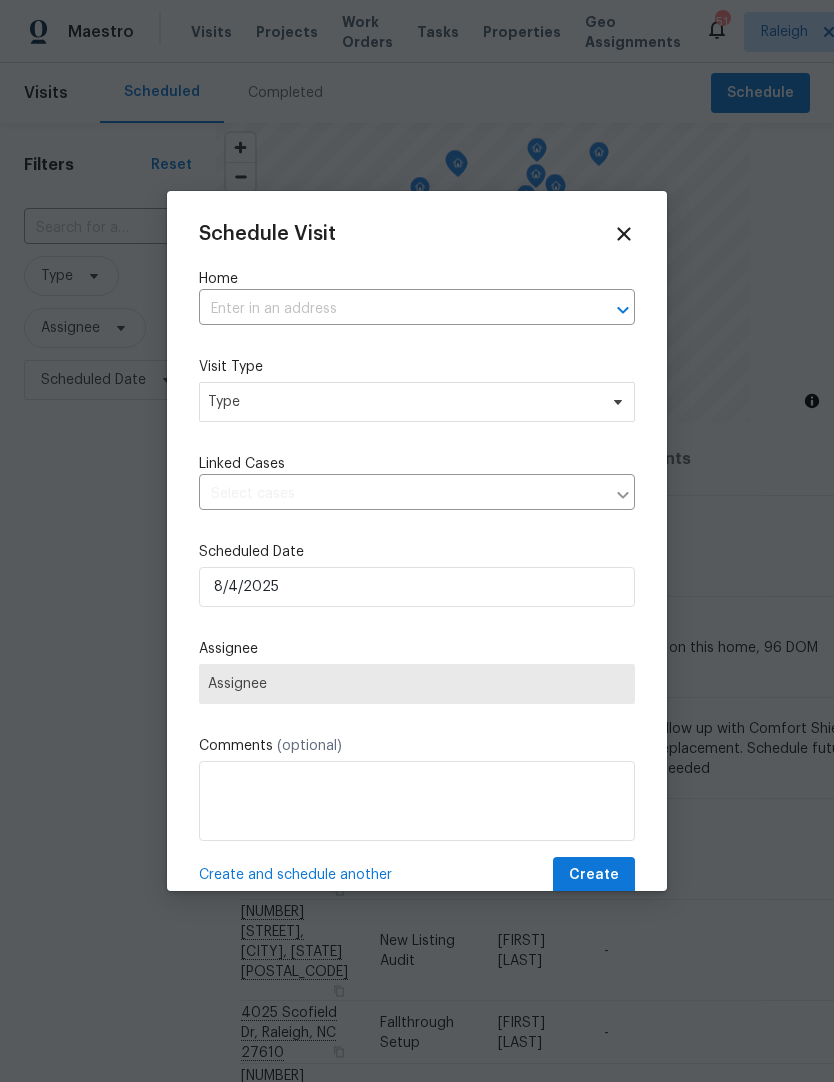 click at bounding box center [389, 309] 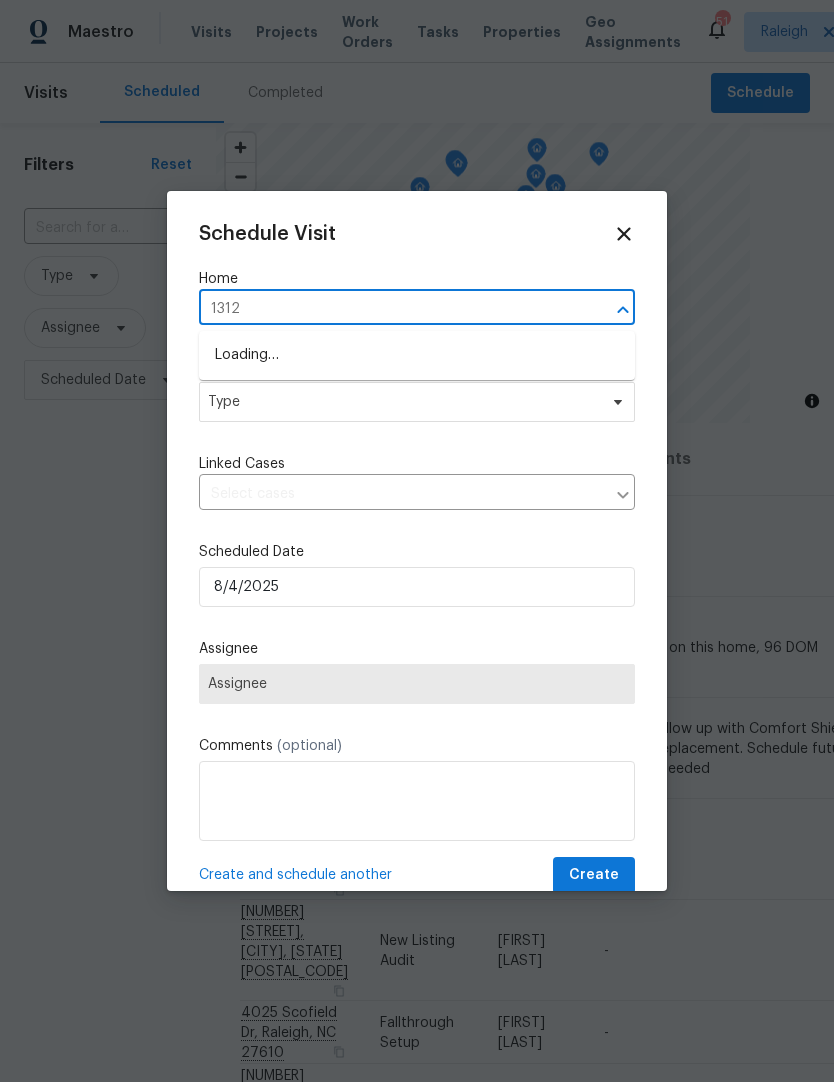 type on "1312" 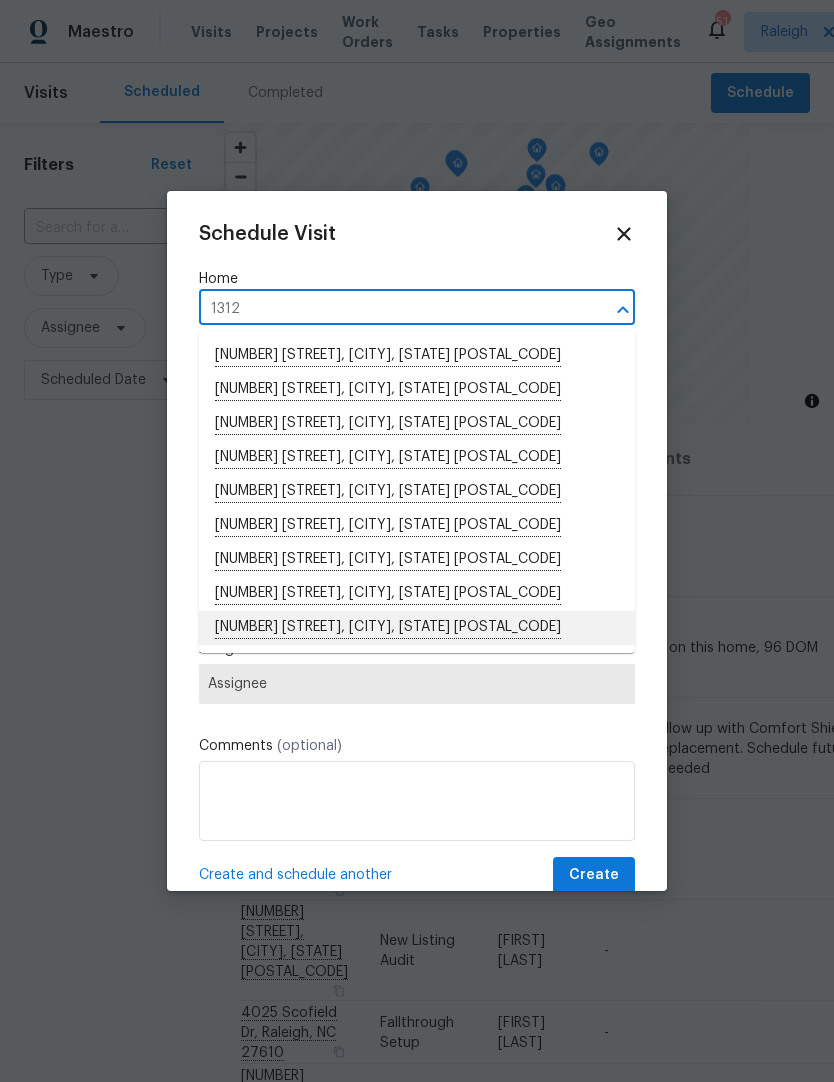click on "[NUMBER] [STREET], [CITY], [STATE] [POSTAL_CODE]" at bounding box center [417, 628] 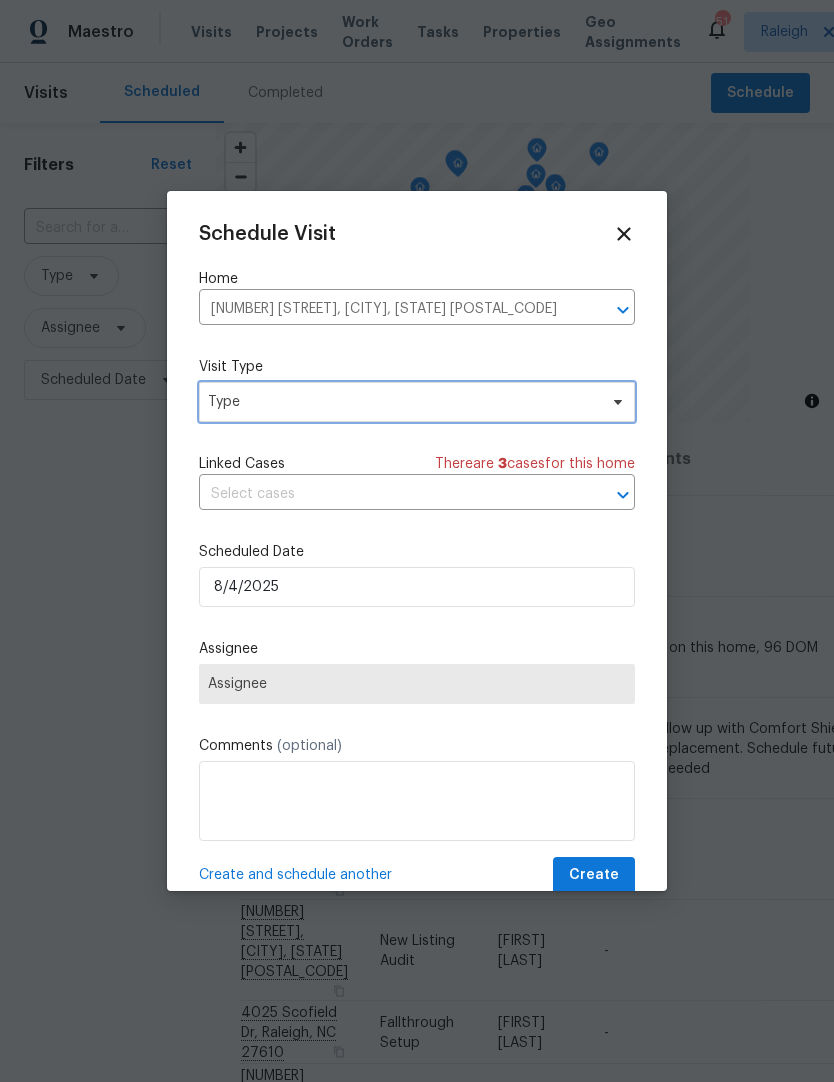click on "Type" at bounding box center (402, 402) 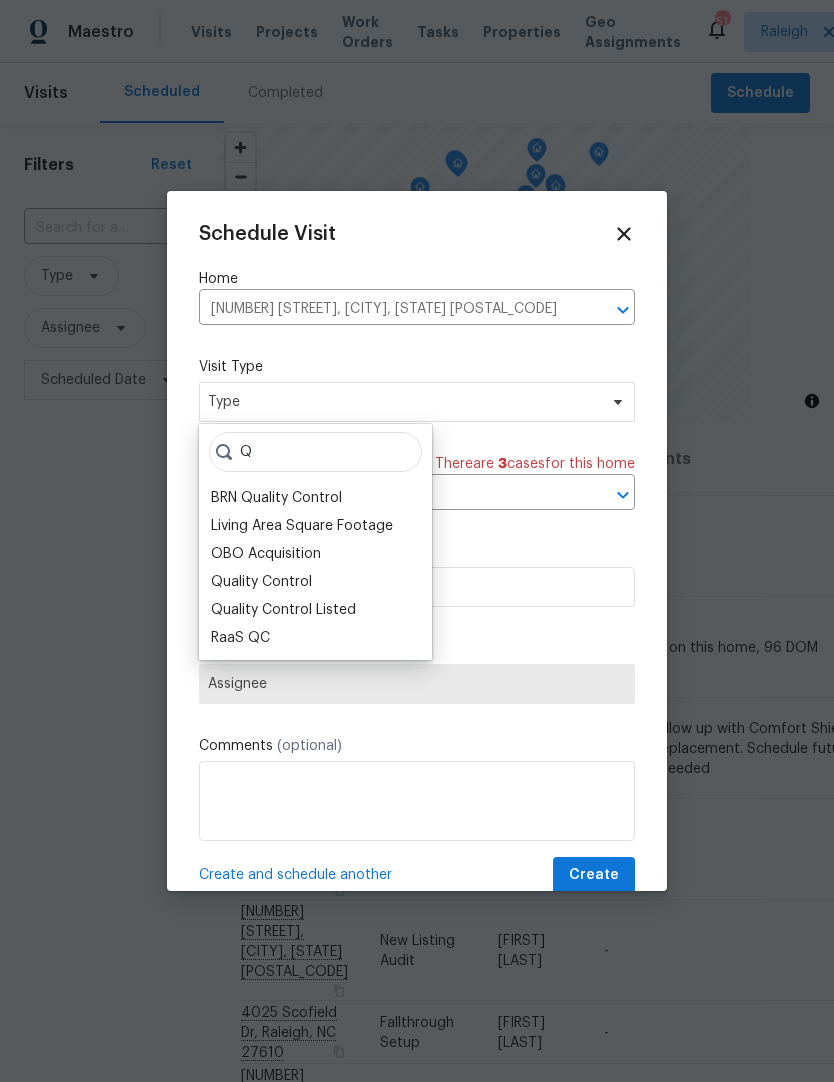 type on "Q" 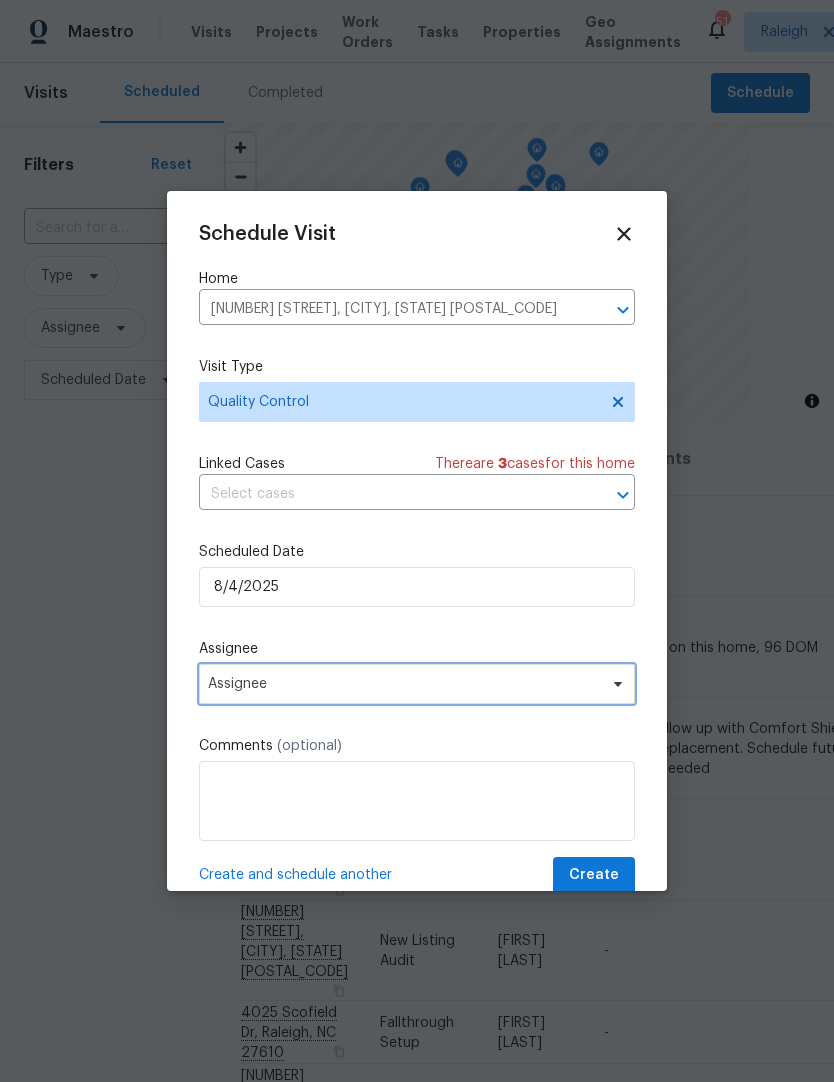 click on "Assignee" at bounding box center (404, 684) 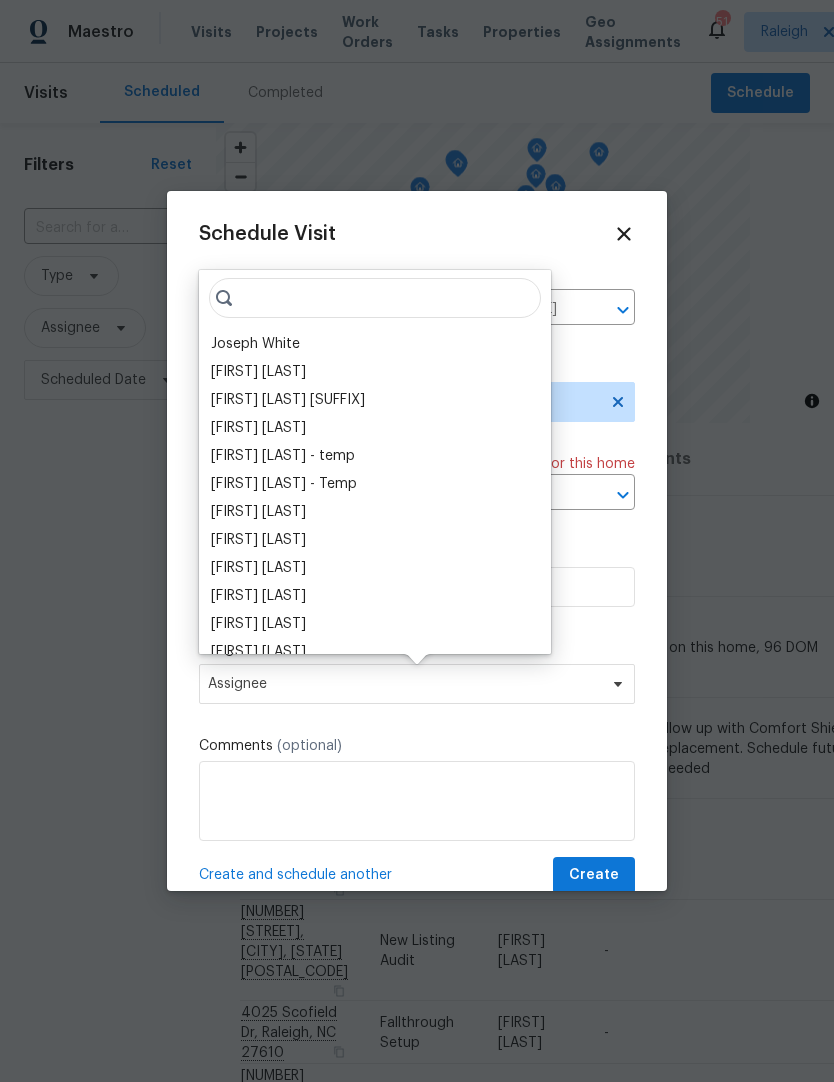click on "Joseph White" at bounding box center [255, 344] 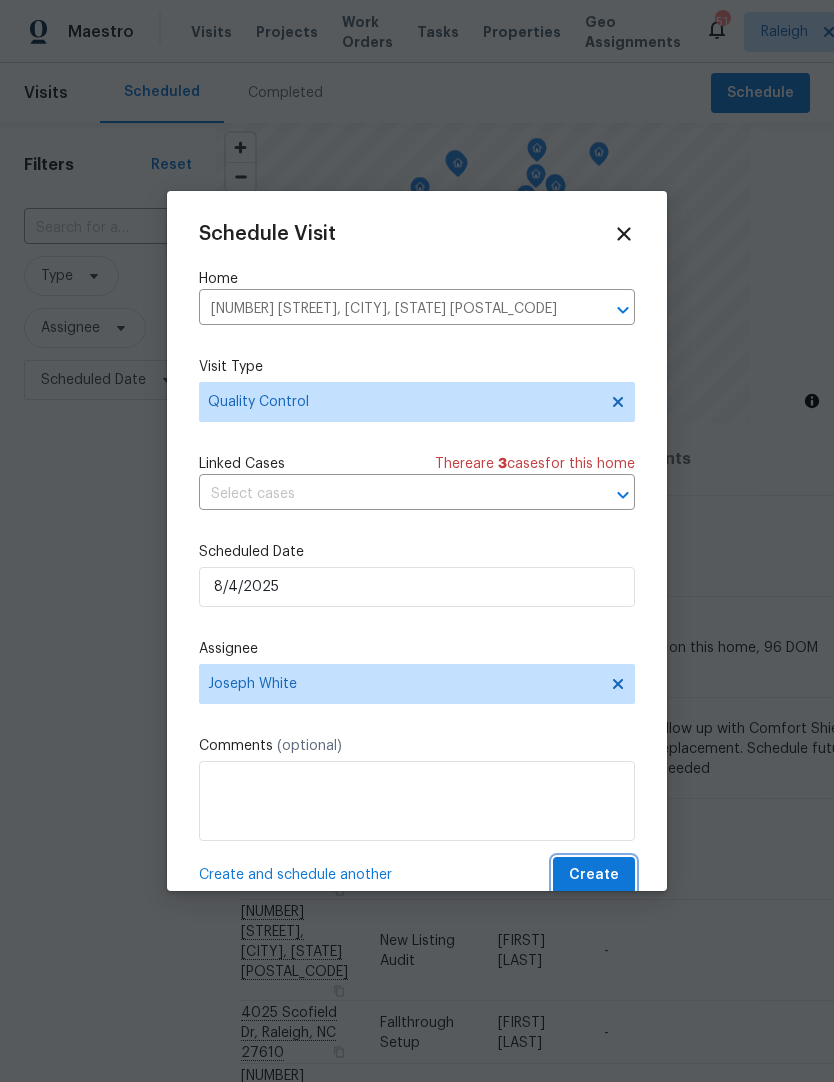click on "Create" at bounding box center (594, 875) 